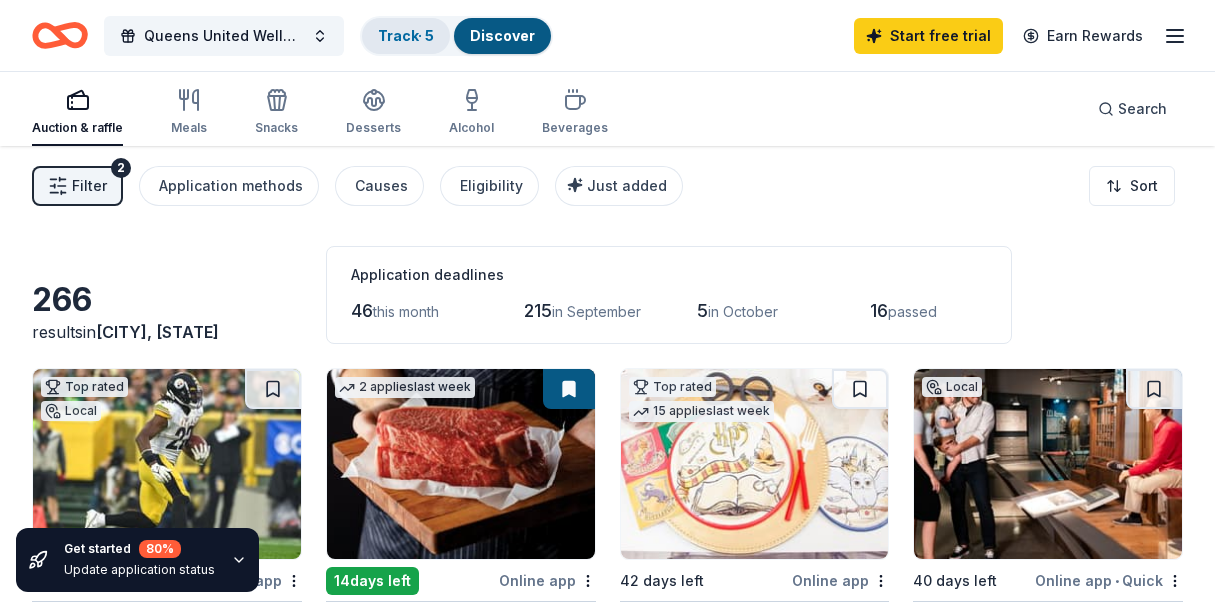 scroll, scrollTop: 0, scrollLeft: 0, axis: both 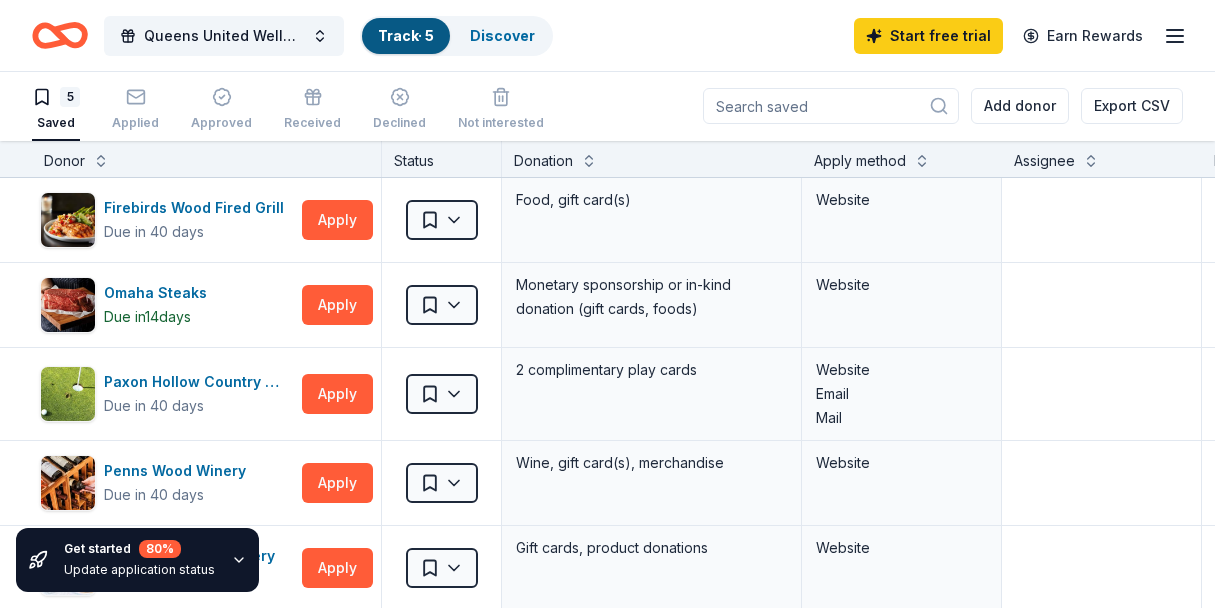 click on "5 Saved Applied Approved Received Declined Not interested Add donor Export CSV" at bounding box center (607, 106) 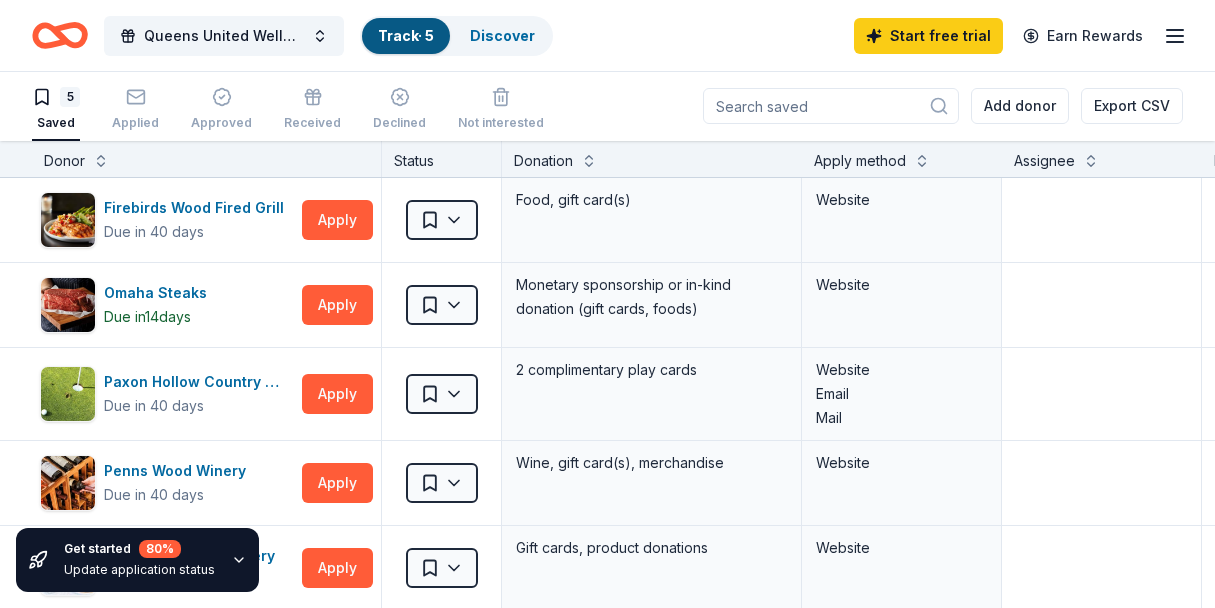 click 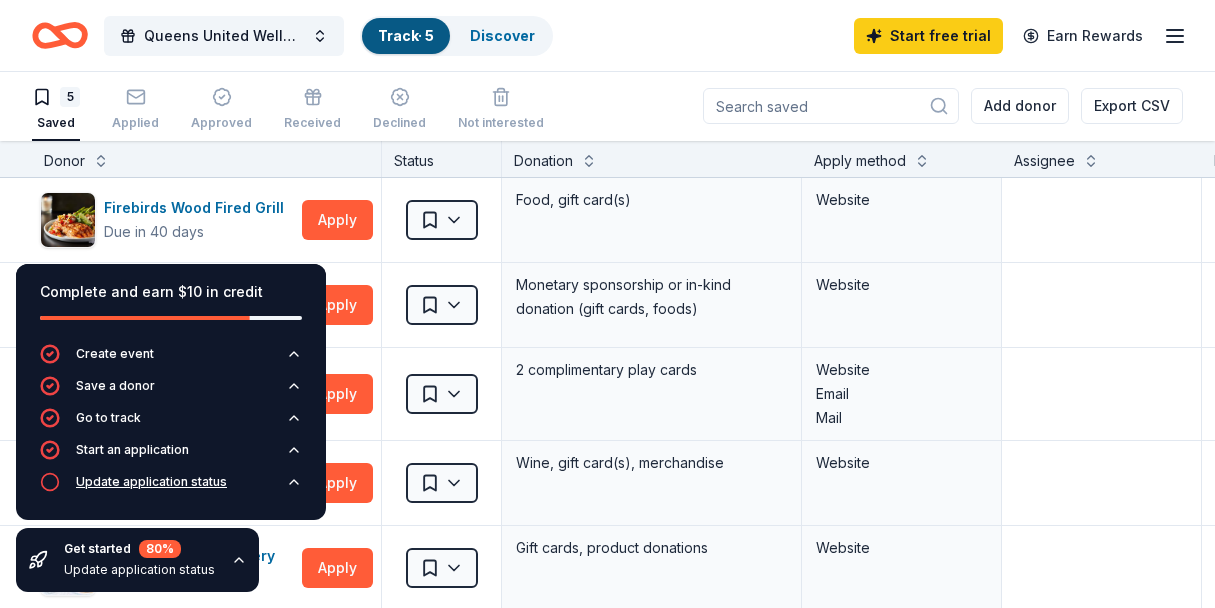click on "Update application status" at bounding box center (171, 488) 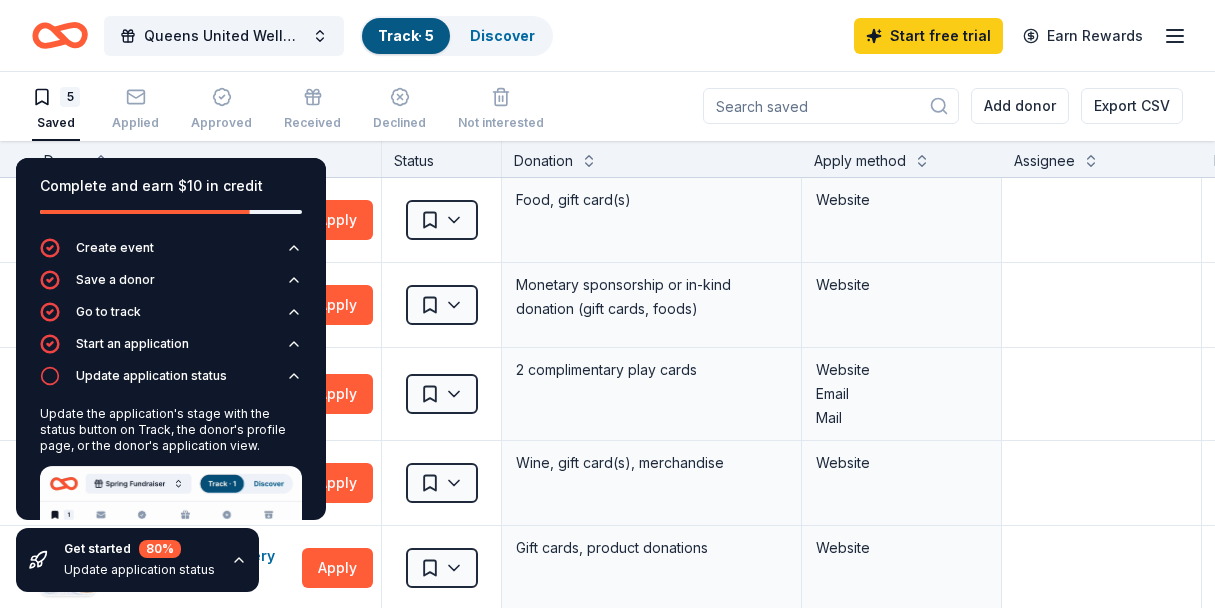 click on "Update the application's stage with the status button on Track, the donor's profile page, or the donor's application view." at bounding box center [171, 430] 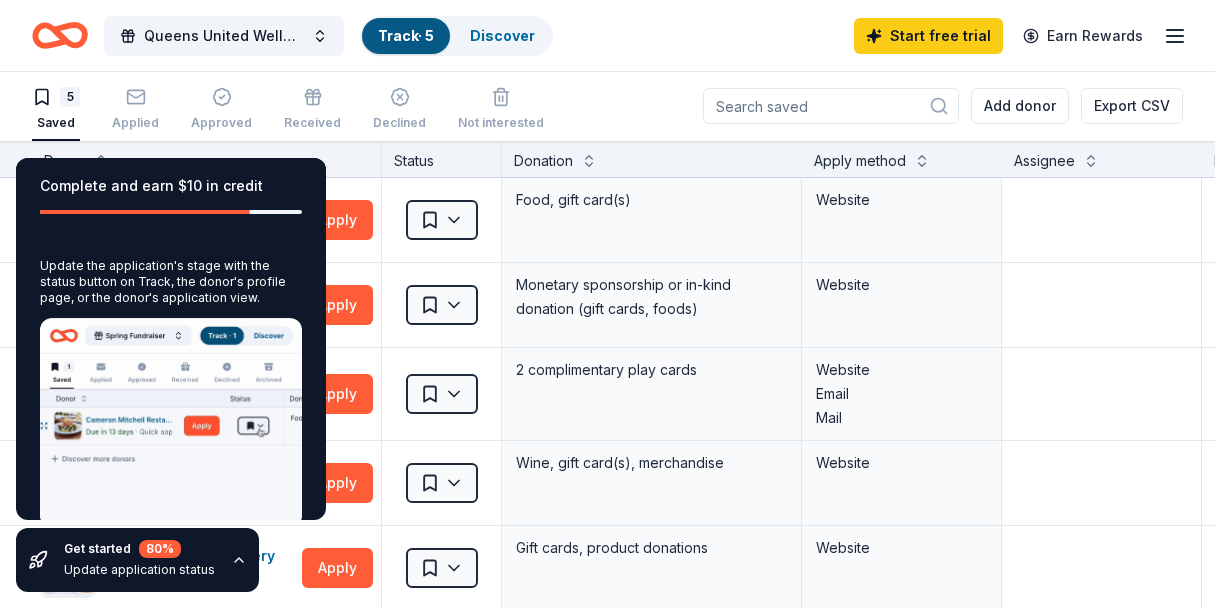 scroll, scrollTop: 188, scrollLeft: 0, axis: vertical 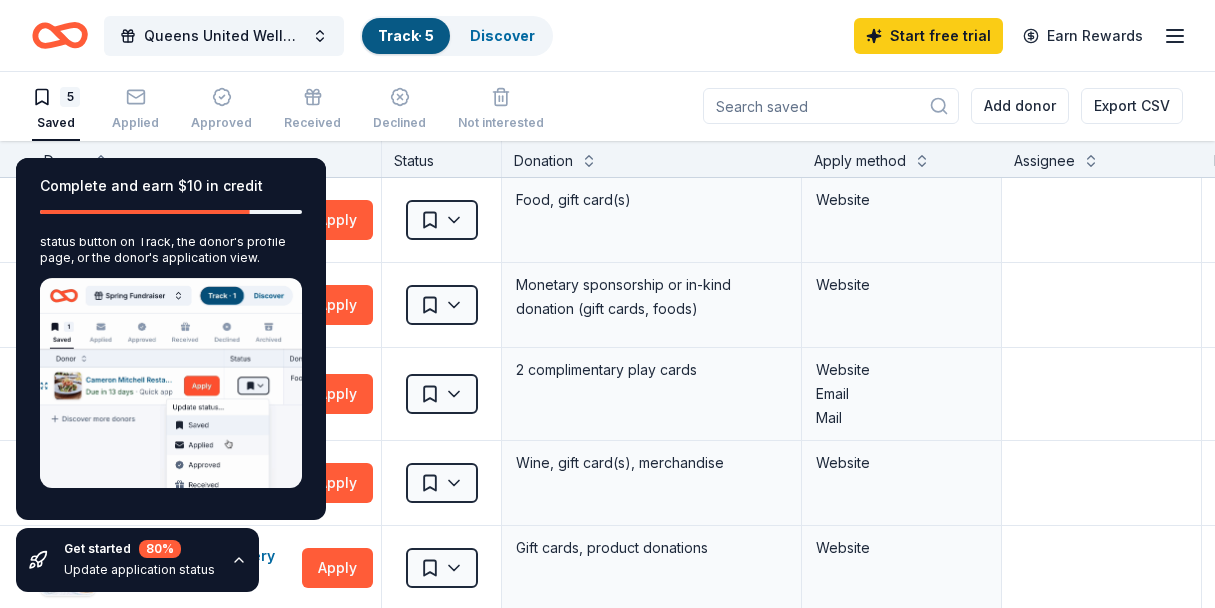 click on "5 Saved Applied Approved Received Declined Not interested Add donor Export CSV" at bounding box center (607, 106) 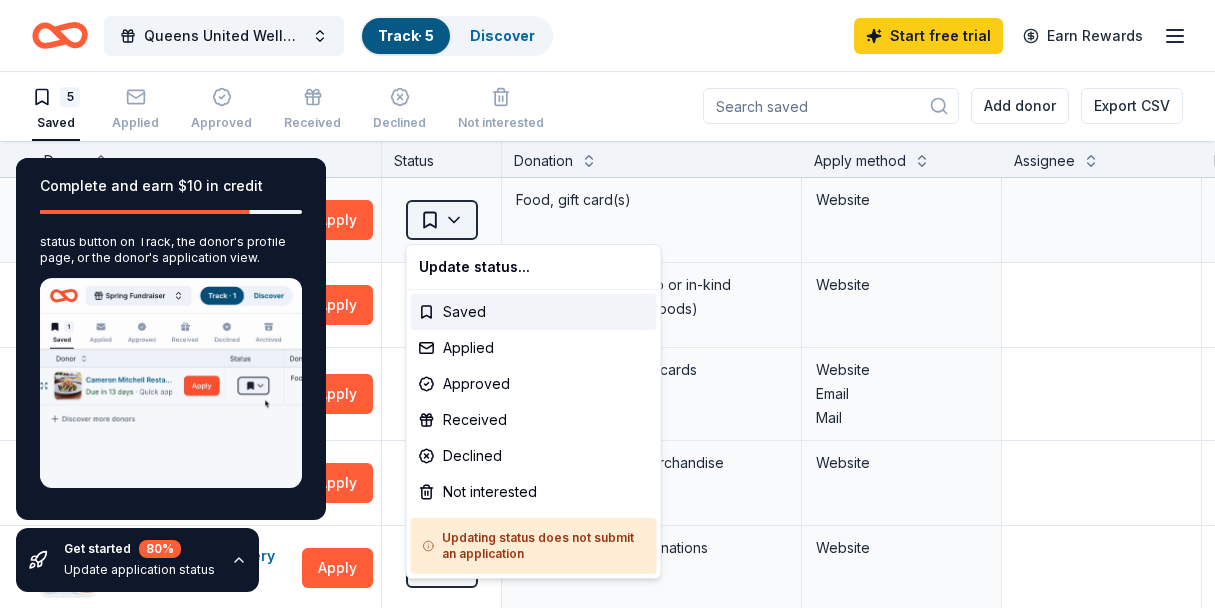click on "Queens United Wellness Weekend 2025 Track  · 5 Discover Start free  trial Earn Rewards 5 Saved Applied Approved Received Declined Not interested Add donor Export CSV Complete and earn $10 in credit Create event Save a donor Go to track Start an application Update application status Update the application's stage with the status button on Track, the donor's profile page, or the donor's application view. Get started 80 % Update application status Donor Status Donation Apply method Assignee Notes Firebirds Wood Fired Grill Due in 40 days Apply Saved Food, gift card(s) Website Omaha Steaks  Due in  14  days Apply Saved Monetary sponsorship or in-kind donation (gift cards, foods) Website Paxon Hollow Country Club Due in 40 days Apply Saved 2 complimentary play cards Website Email Mail Penns Wood Winery Due in 40 days Apply Saved Wine, gift card(s), merchandise Website Termini Brothers Bakery Due in 40 days Apply Saved Gift cards, product donations Website   Discover more donors Saved Update status... Saved" at bounding box center [607, 303] 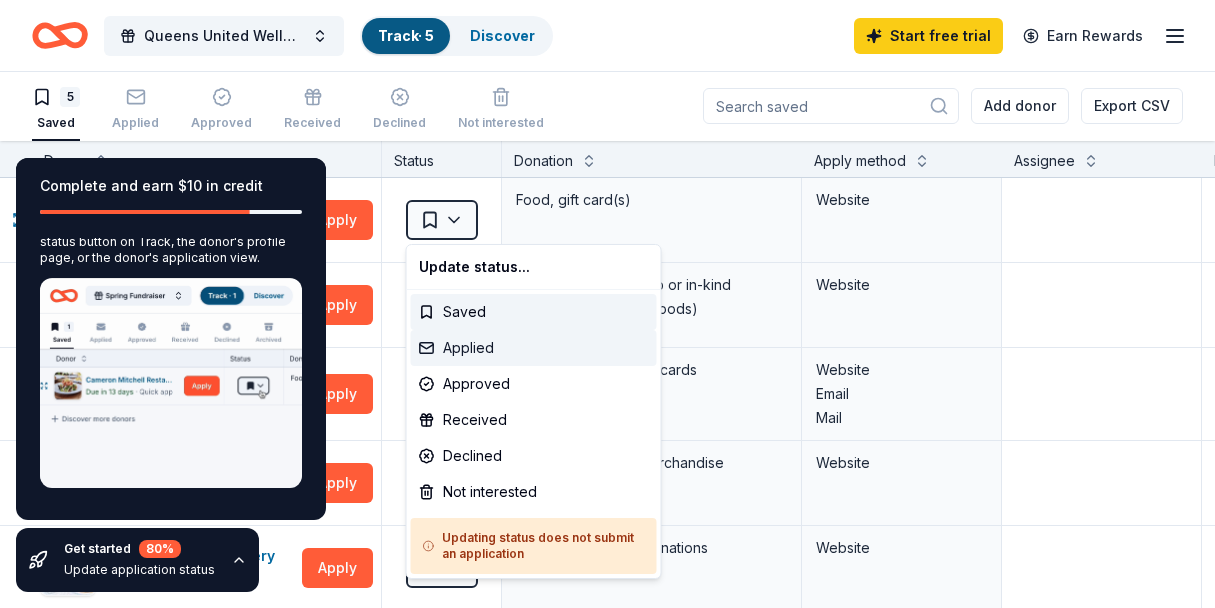 click on "Applied" at bounding box center [534, 348] 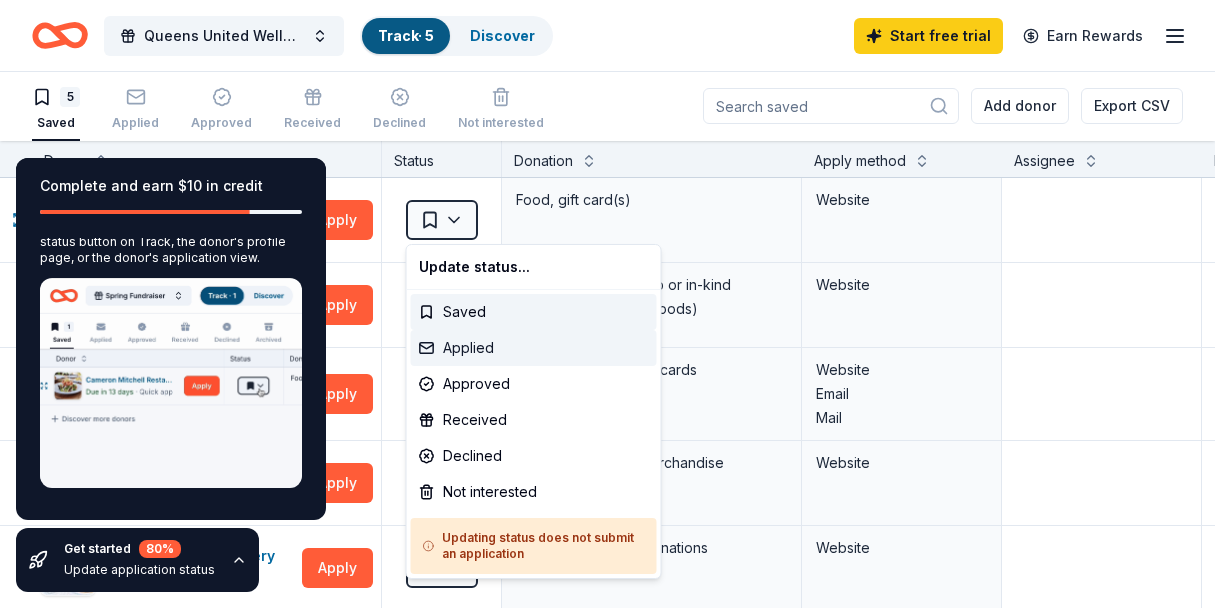 scroll, scrollTop: 0, scrollLeft: 0, axis: both 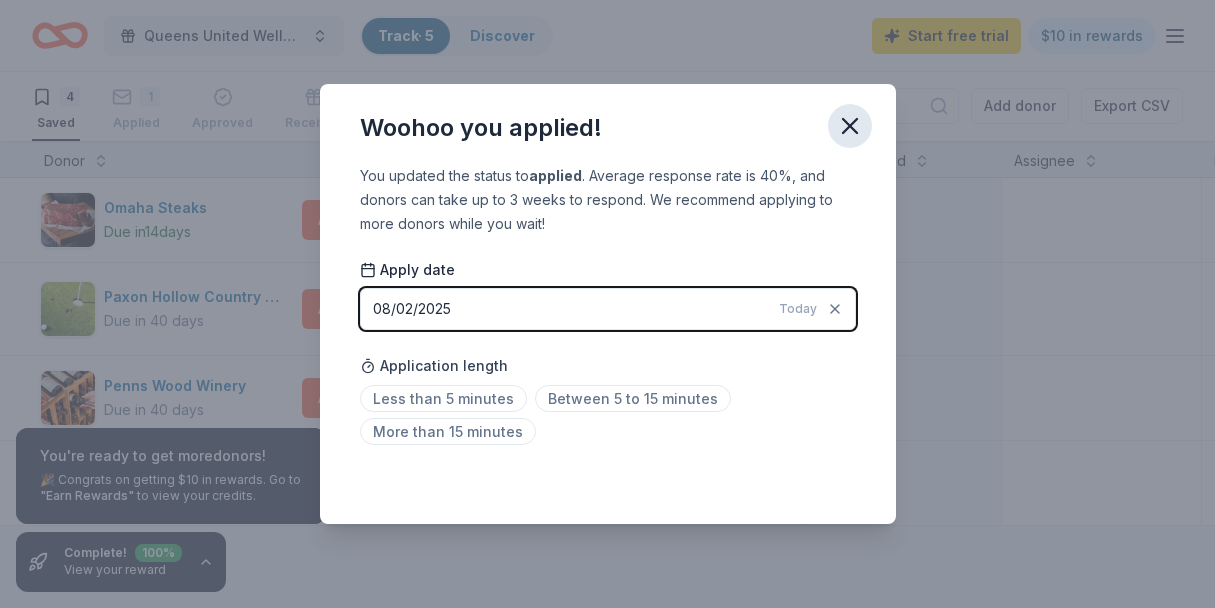click 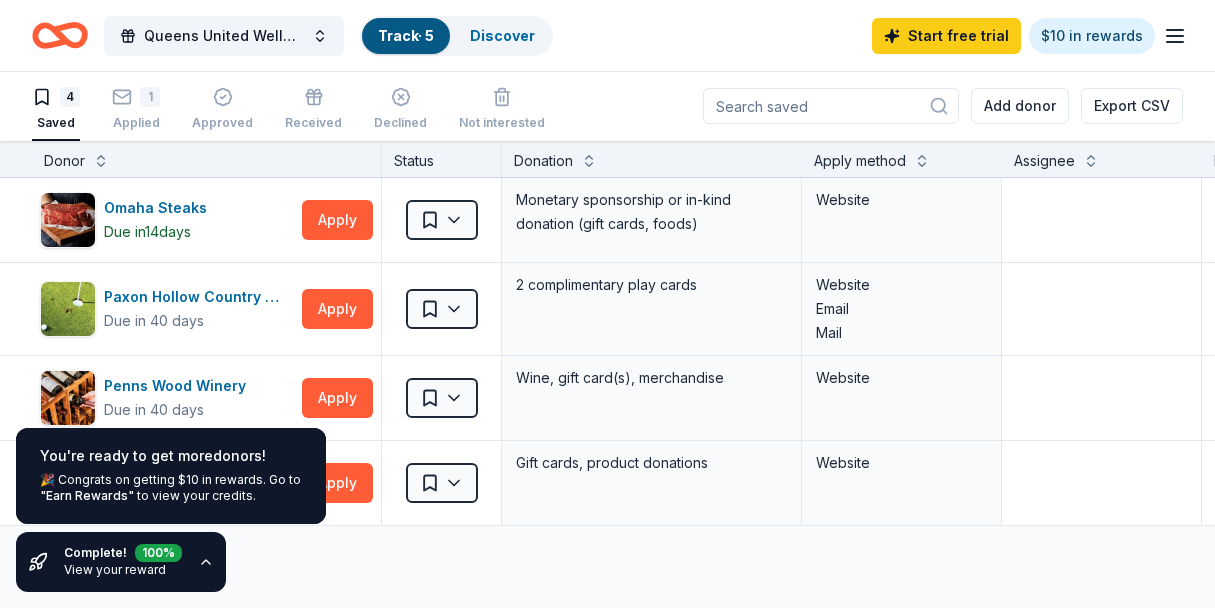 click 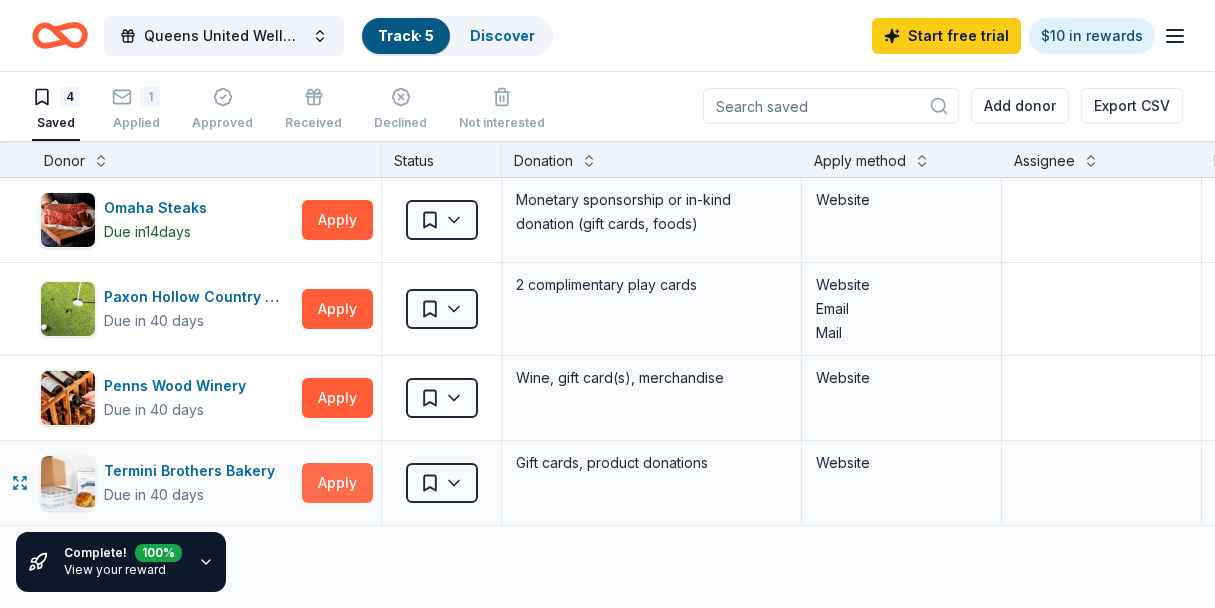 click on "Apply" at bounding box center (337, 483) 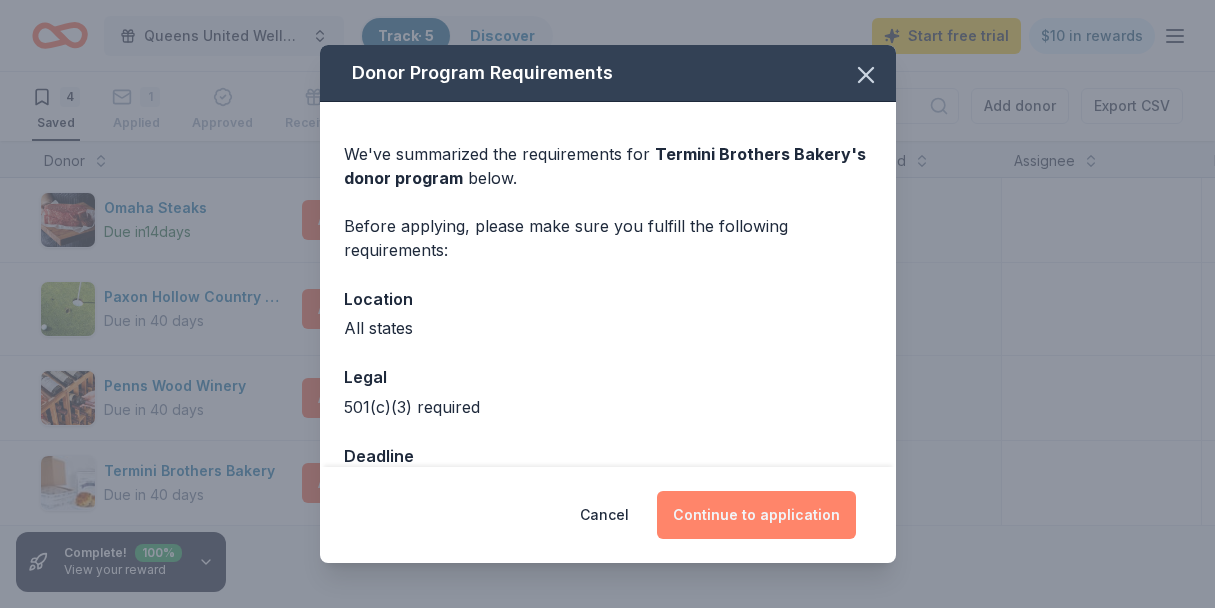 click on "Continue to application" at bounding box center [756, 515] 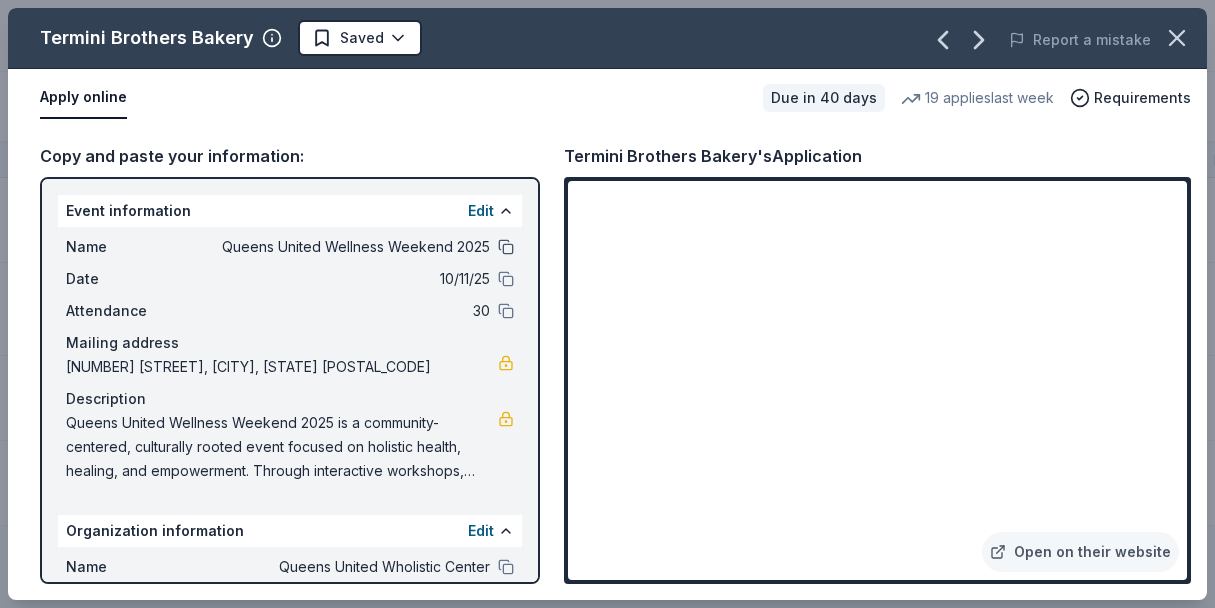 click at bounding box center (506, 247) 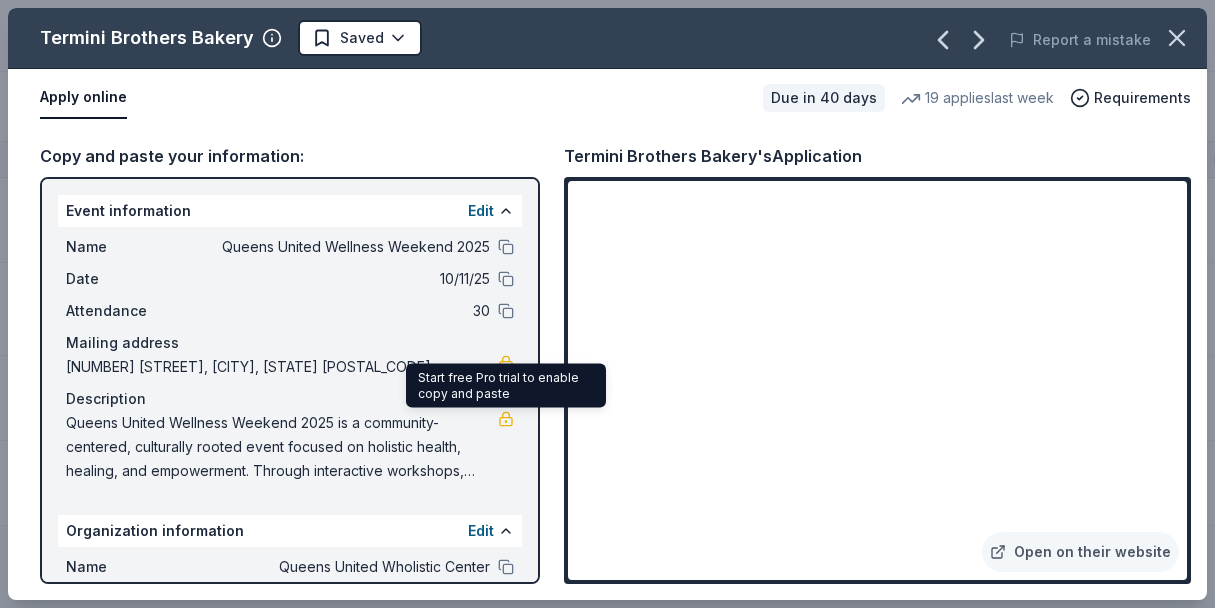 click at bounding box center (506, 419) 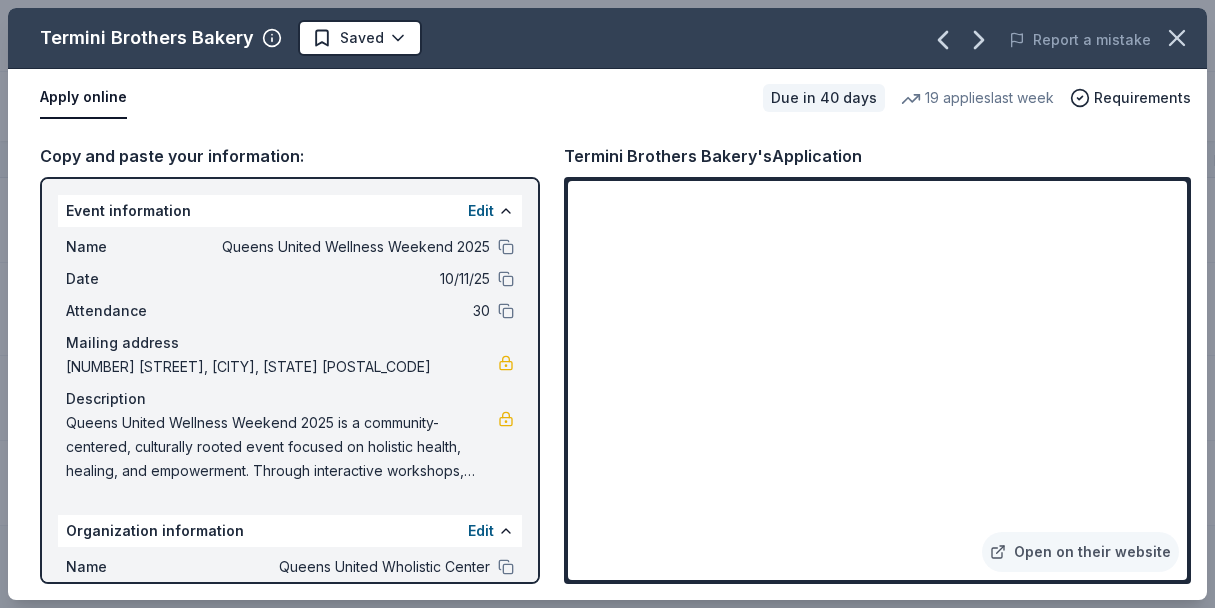drag, startPoint x: 69, startPoint y: 420, endPoint x: 226, endPoint y: 463, distance: 162.78206 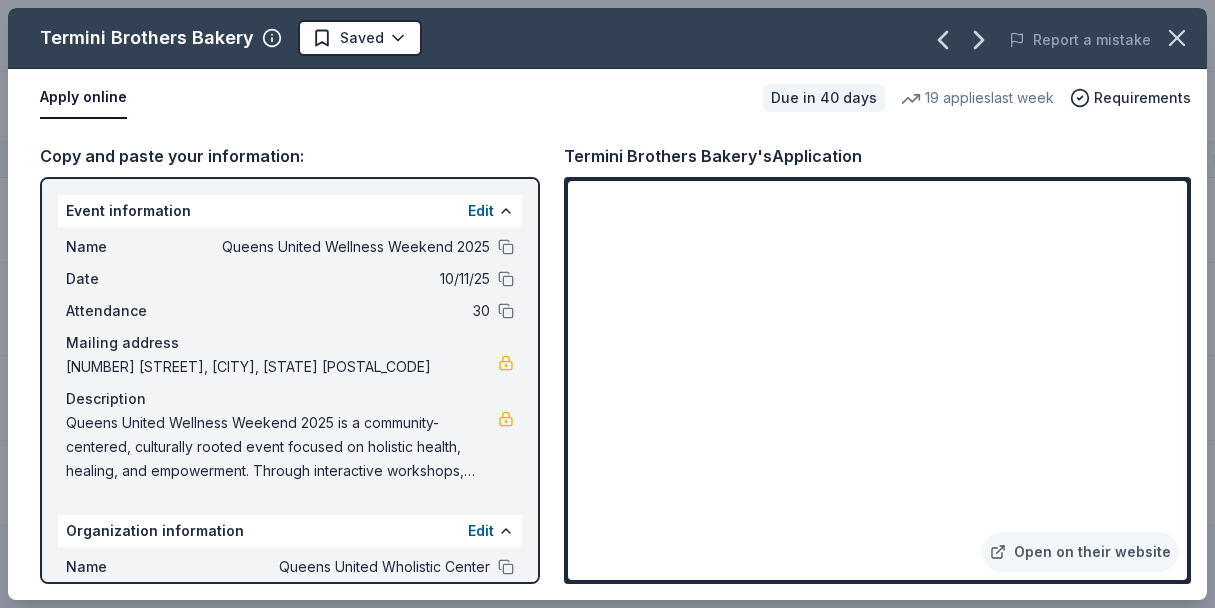 click on "Queens United Wellness Weekend 2025 is a community-centered, culturally rooted event focused on holistic health, healing, and empowerment. Through interactive workshops, wellness panels, mindful movement, and networking, it brings together practitioners, wellness brands, and everyday people looking to nourish their mind, body, and spirit—all while honoring ancestral traditions and creating real connections." at bounding box center (282, 447) 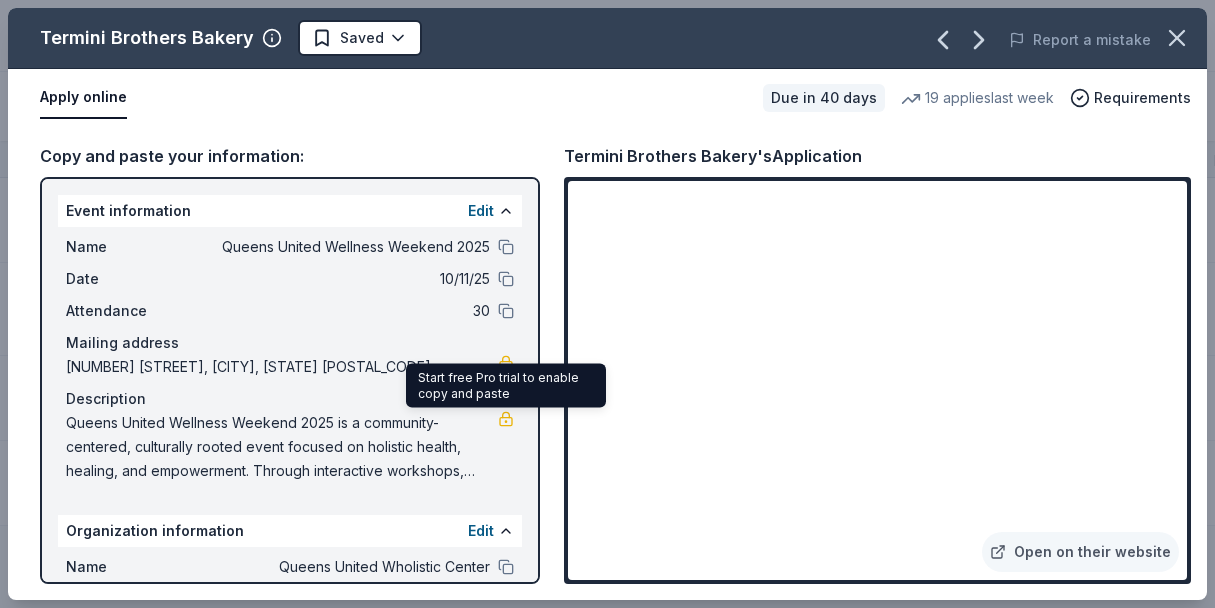 click at bounding box center [506, 419] 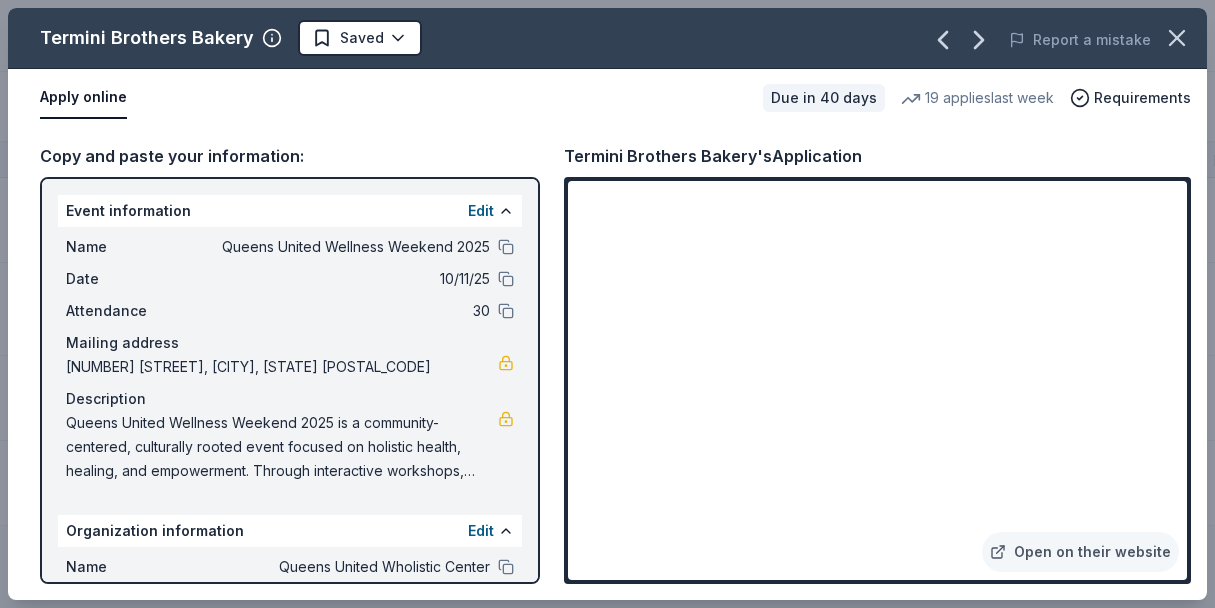 click on "Queens United Wellness Weekend 2025 Track  · 5 Discover Start free  trial $10 in rewards 4 Saved 1 Applied Approved Received Declined Not interested Add donor Export CSV Complete! 100 % View your reward Donor Status Donation Apply method Assignee Notes Omaha Steaks  Due in  14  days Apply Saved Monetary sponsorship or in-kind donation (gift cards, foods) Website Paxon Hollow Country Club Due in 40 days Apply Saved 2 complimentary play cards Website Email Mail Penns Wood Winery Due in 40 days Apply Saved Wine, gift card(s), merchandise Website Termini Brothers Bakery Due in 40 days Apply Saved Gift cards, product donations Website   Discover more donors Saved Termini Brothers Bakery Saved Report a mistake Apply online Due in 40 days 19   applies  last week Requirements Copy and paste your information: Event information Edit Name Queens United Wellness Weekend 2025 Date 10/11/25 Attendance 30 Mailing address 419 Twickenham Road, Glenside, PA 19038 Description Organization information Edit Name Website EIN" at bounding box center (607, 303) 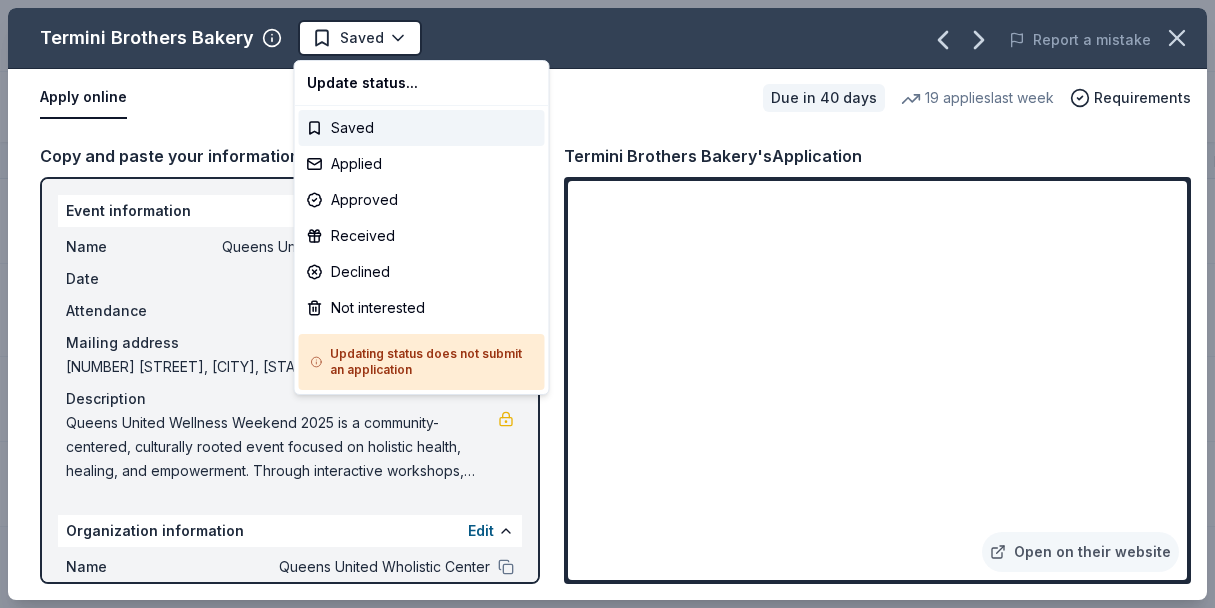 scroll, scrollTop: 0, scrollLeft: 0, axis: both 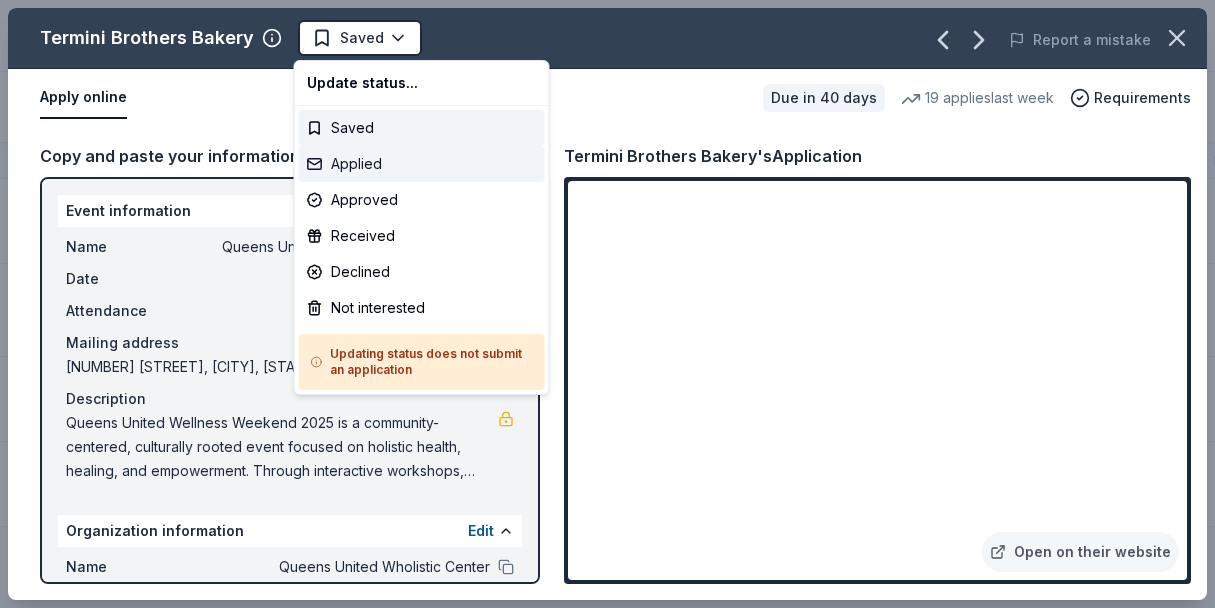 click on "Applied" at bounding box center (422, 164) 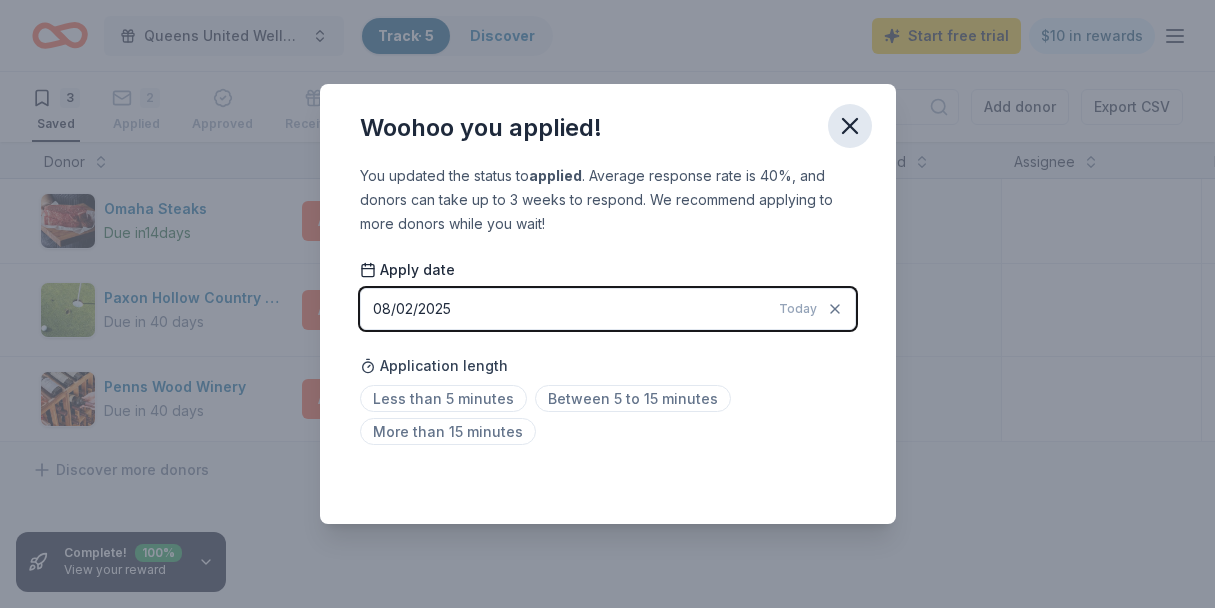 click 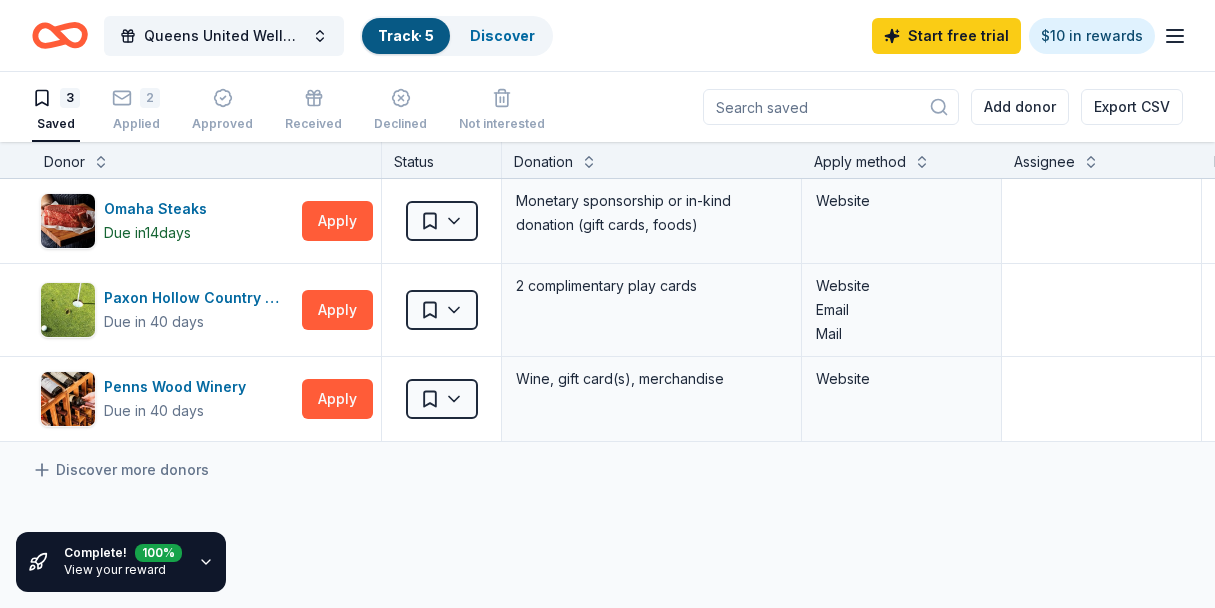 click on "Track  · 5" at bounding box center (406, 36) 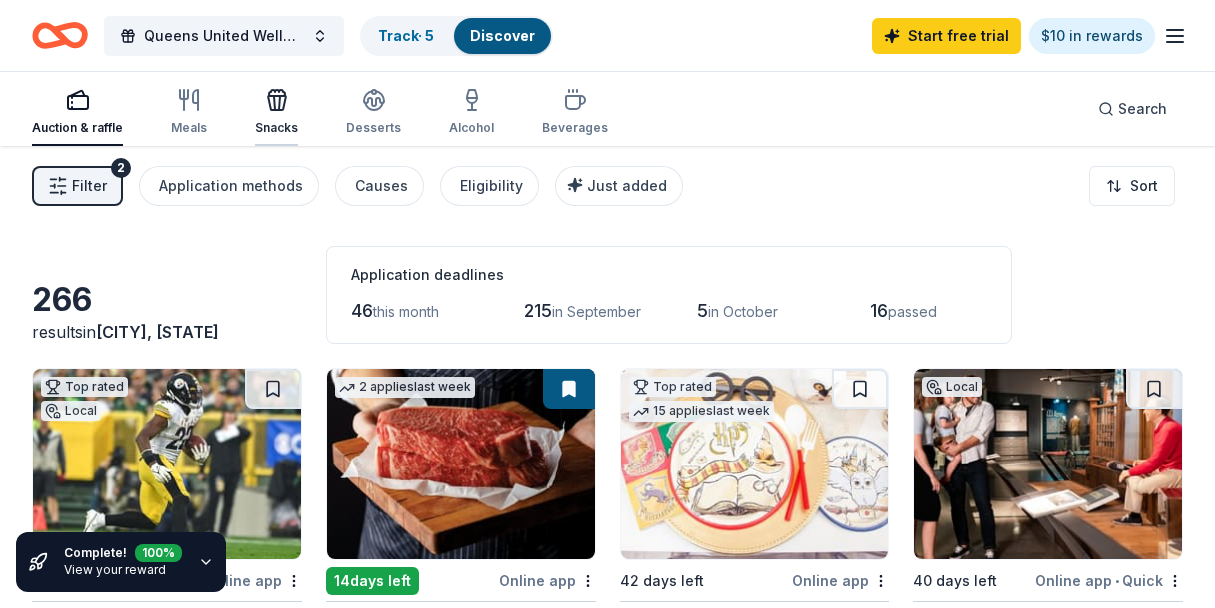 click on "Snacks" at bounding box center [276, 112] 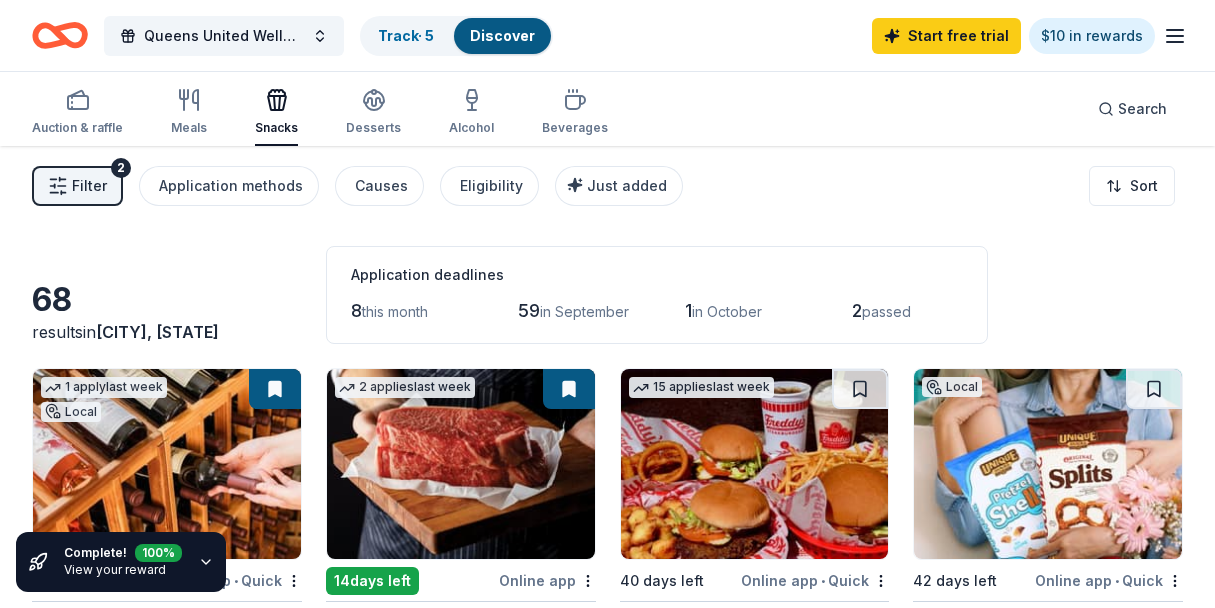 click on "Filter 2 Application methods Causes Eligibility Just added Sort" at bounding box center (607, 186) 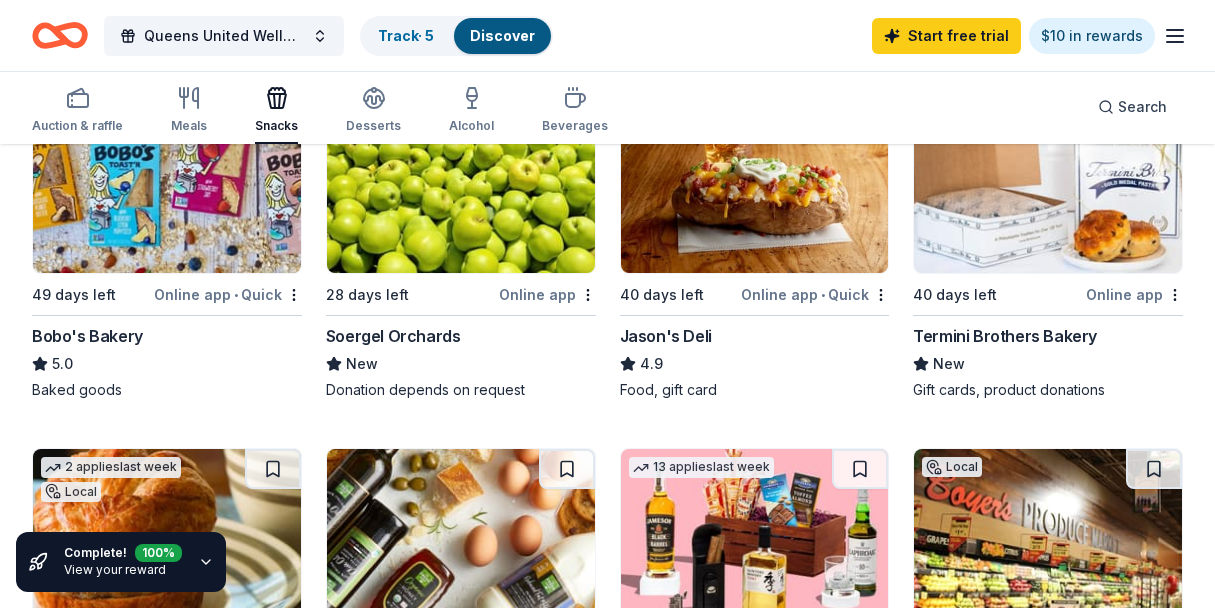 scroll, scrollTop: 1040, scrollLeft: 0, axis: vertical 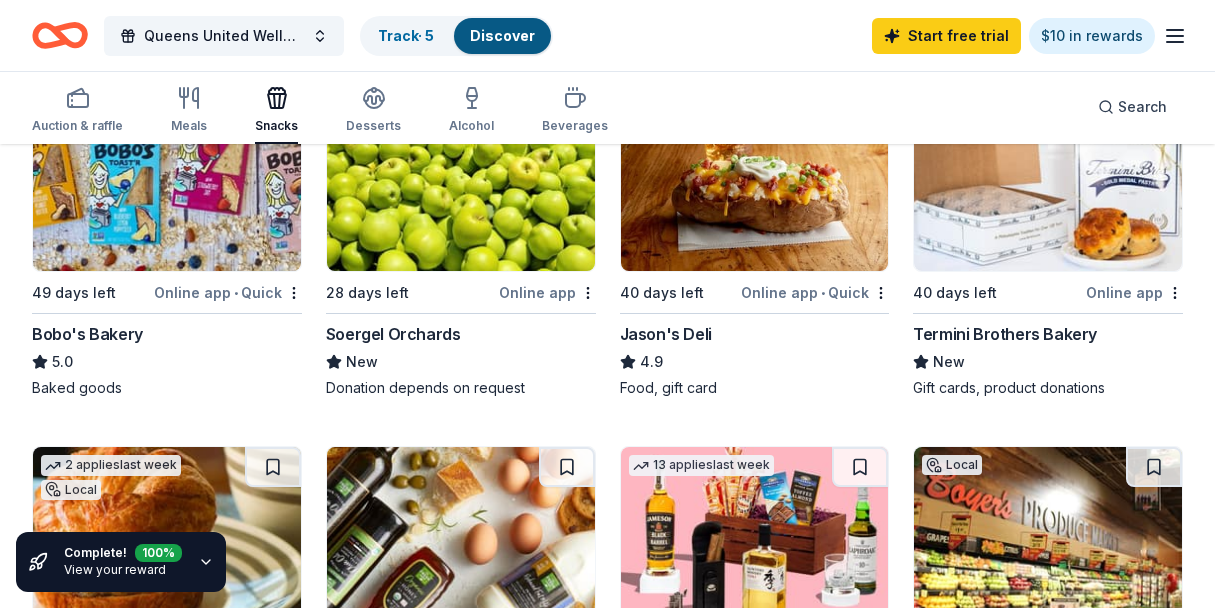 click at bounding box center (461, 176) 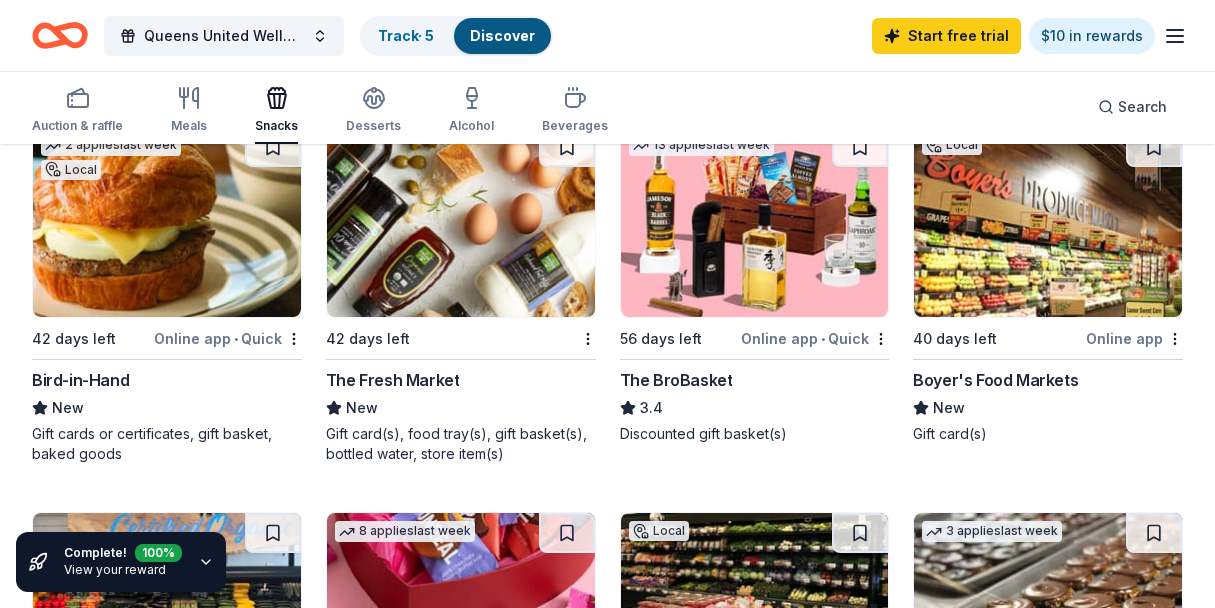 scroll, scrollTop: 1400, scrollLeft: 0, axis: vertical 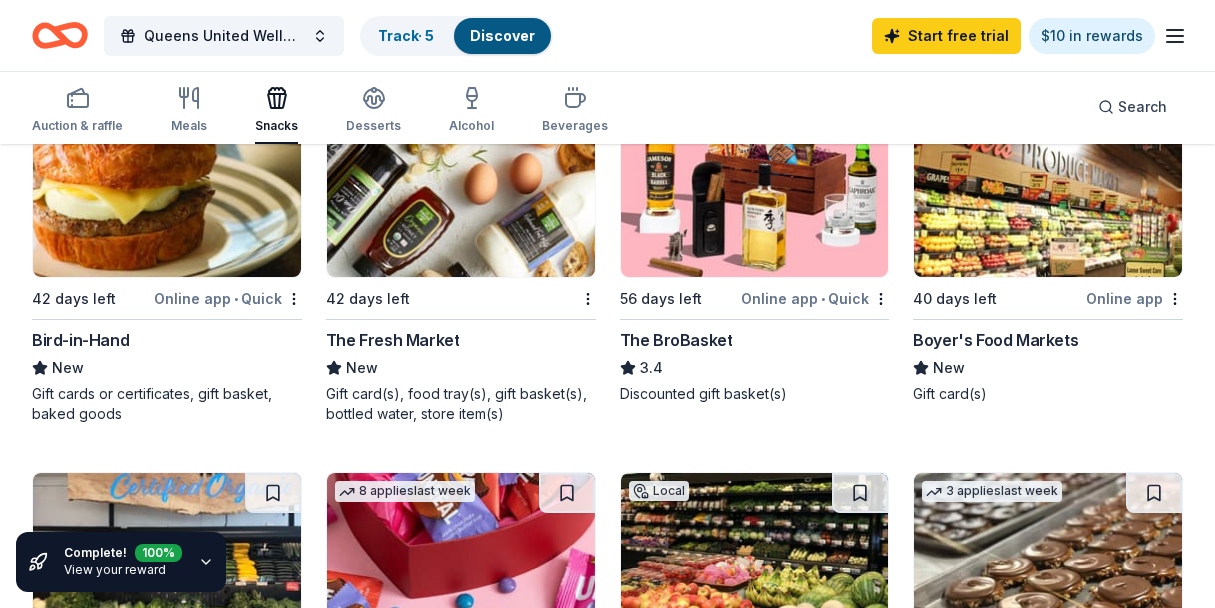 click on "68 results  in  Drexel Hill, PA Application deadlines 8  this month 59  in September 1  in October 2  passed 1   apply  last week Local 40 days left Online app • Quick Penns Wood Winery New Wine, gift card(s), merchandise 2   applies  last week 14  days left Online app Omaha Steaks  5.0 Monetary sponsorship or in-kind donation (gift cards, foods) 15   applies  last week 40 days left Online app • Quick Freddy's Frozen Custard & Steakburgers 4.6 Gift basket(s), gift card(s), food Local 42 days left Online app • Quick Unique Snacks New Pretzel snack products 7   applies  last week 40 days left Online app • Quick McAlister's Deli New Food, gift card(s) 15   applies  last week 63 days left Online app Gourmet Gift Baskets 4.5 Gift basket(s) Local 40 days left Online app Brown's Chef's Market New Food, grocery items 28 days left Online app Price Chopper New Donation depends on request 11   applies  last week 49 days left Online app • Quick Bobo's Bakery 5.0 Baked goods  1   apply  last week Local New 2" at bounding box center [607, 203] 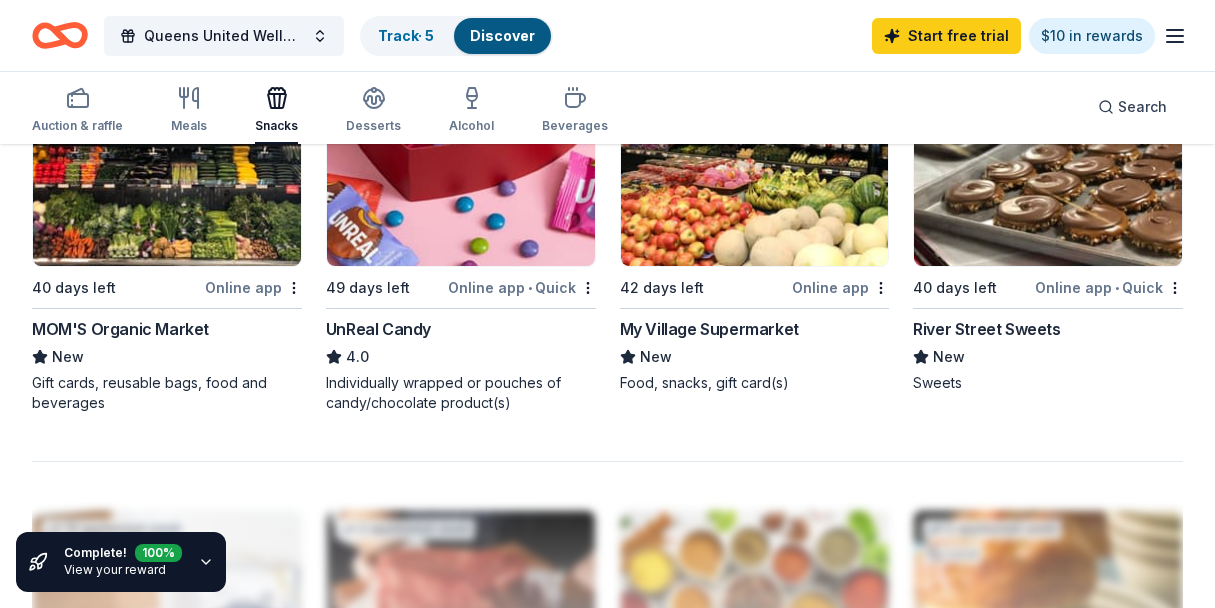 scroll, scrollTop: 1800, scrollLeft: 0, axis: vertical 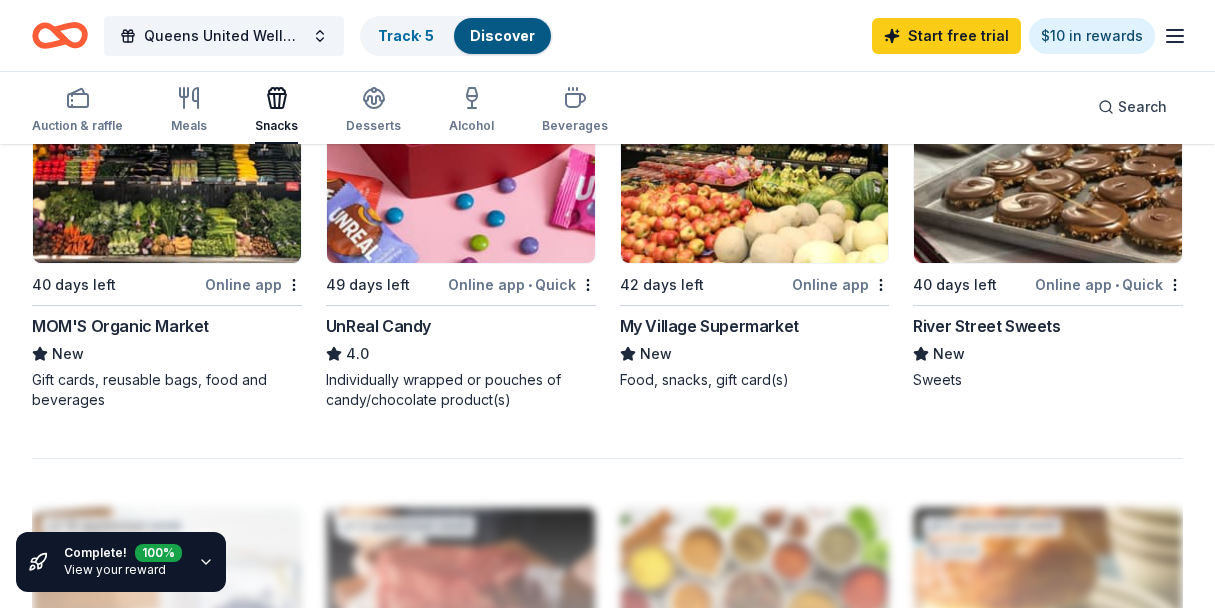 click at bounding box center (461, 168) 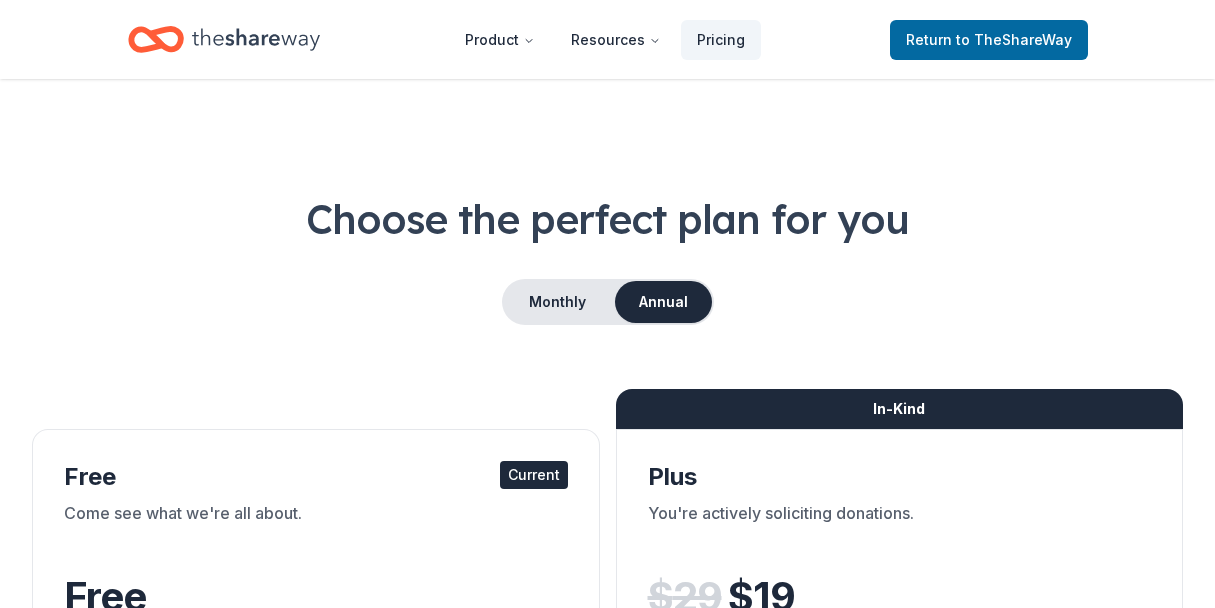 scroll, scrollTop: 0, scrollLeft: 0, axis: both 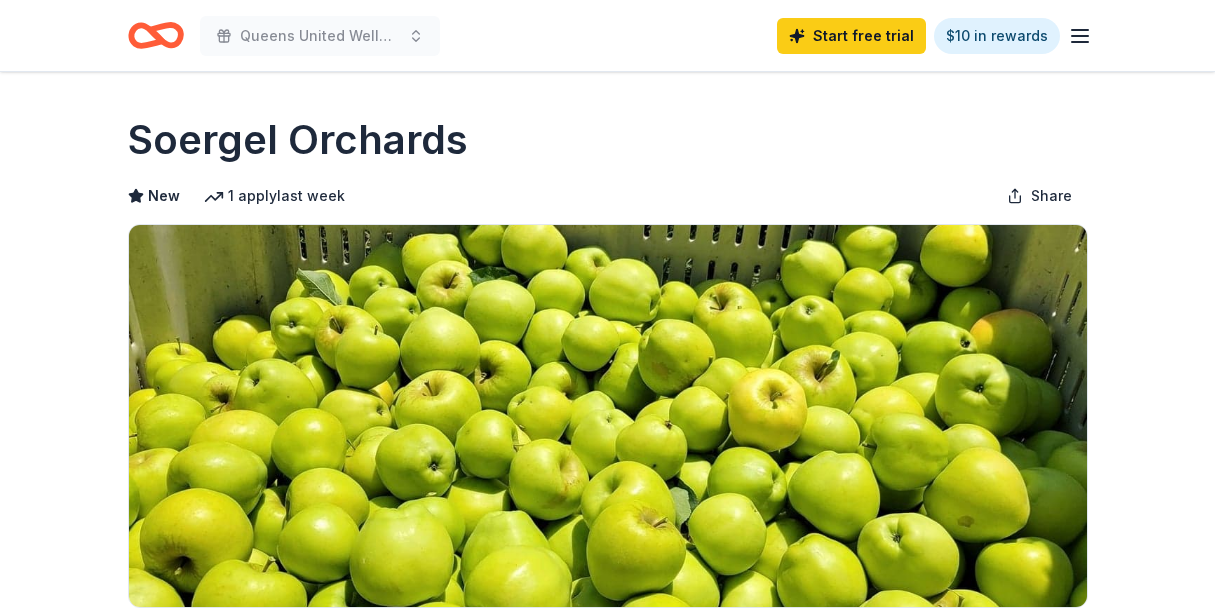 click on "Due in 28 days Share Soergel Orchards New 1   apply  last week Share Donating in PA Soergel Orchards in Pennsylvania is a family-run farm offering fresh produce, a bakery, a garden center, and seasonal events, fostering a community-focused, agritourism experience. What they donate Donation depends on request Alcohol Beverages Desserts Meals Snacks Who they donate to  Preferred Supports schools, youth-oriented farming organizations, church/synagogue, youth sports, and animal welfare organizations Animals Children Education 501(c)(3) required Start free Pro trial to view approval rates and average donation values Due in 28 days Apply Save Application takes 10 min Updated  about 2 months  ago Report a mistake New Be the first to review this company! Leave a review Similar donors 40 days left Walmart 4.3 Gift card(s), products sold at Walmart 3   applies  last week 28 days left Online app Safeway New Gift card(s), Safeway grocery products 40 days left Online app BlueTriton Brands New Water 1   apply  last week 1" at bounding box center (607, 1305) 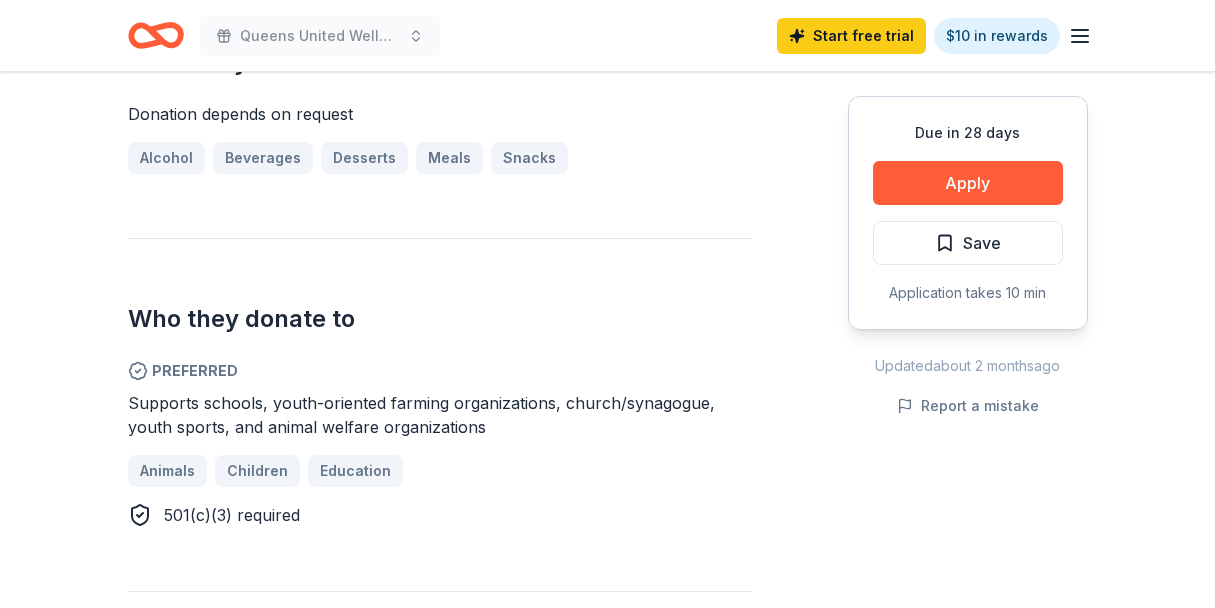 scroll, scrollTop: 880, scrollLeft: 0, axis: vertical 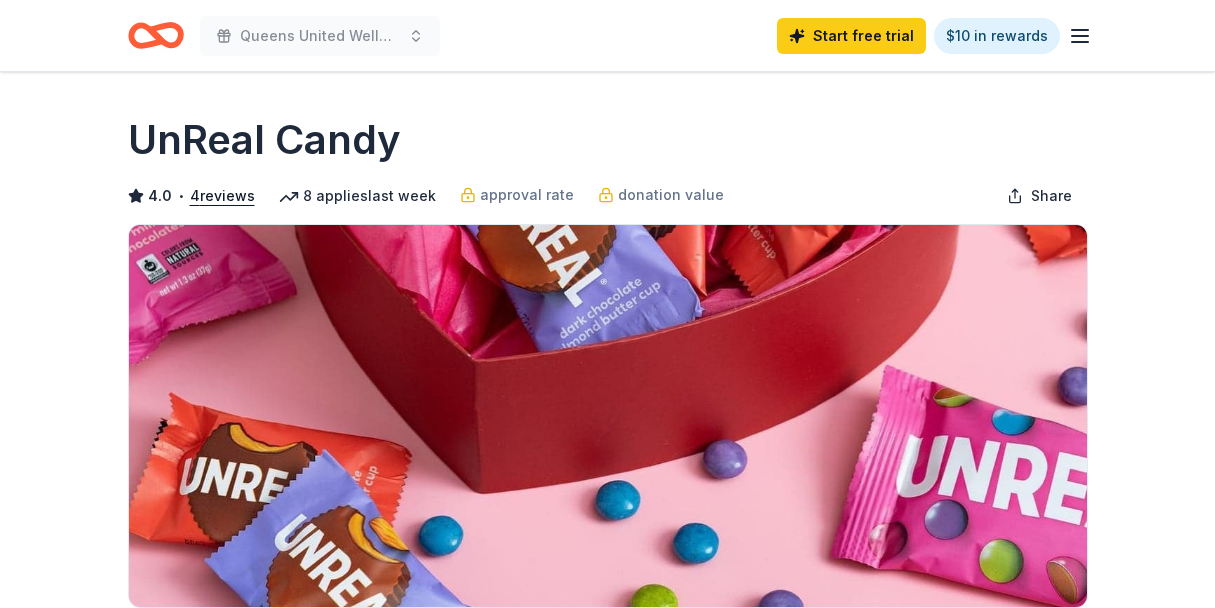 click on "Due in 49 days Share UnReal Candy 4.0 • 4  reviews 8   applies  last week approval rate donation value Share Donating in all states Founded from a love of chocolate, UnReal aims to replicate some of the best selling chocolate candies in our nation with healthier ingredients. Their treats are made with up to 51% less sugar than leading brands, and are non-gmo, organic, and free from artificial flavors. What they donate Individually wrapped or pouches of candy/chocolate product(s) Desserts Auction & raffle Snacks Donation can be shipped to you Who they donate to UnReal Candy  hasn ' t listed any preferences or eligibility criteria. Due in 49 days Apply Save ⚡️ Quick application Usually responds in  a few days Updated  about 2 months  ago Report a mistake approval rate 20 % approved 30 % declined 50 % no response donation value (average) 20% 70% 0% 10% $xx - $xx $xx - $xx $xx - $xx $xx - $xx Start free Pro trial to view approval rates and average donation values 4.0 • 4  reviews March 2024 • Declined 4" at bounding box center (607, 1516) 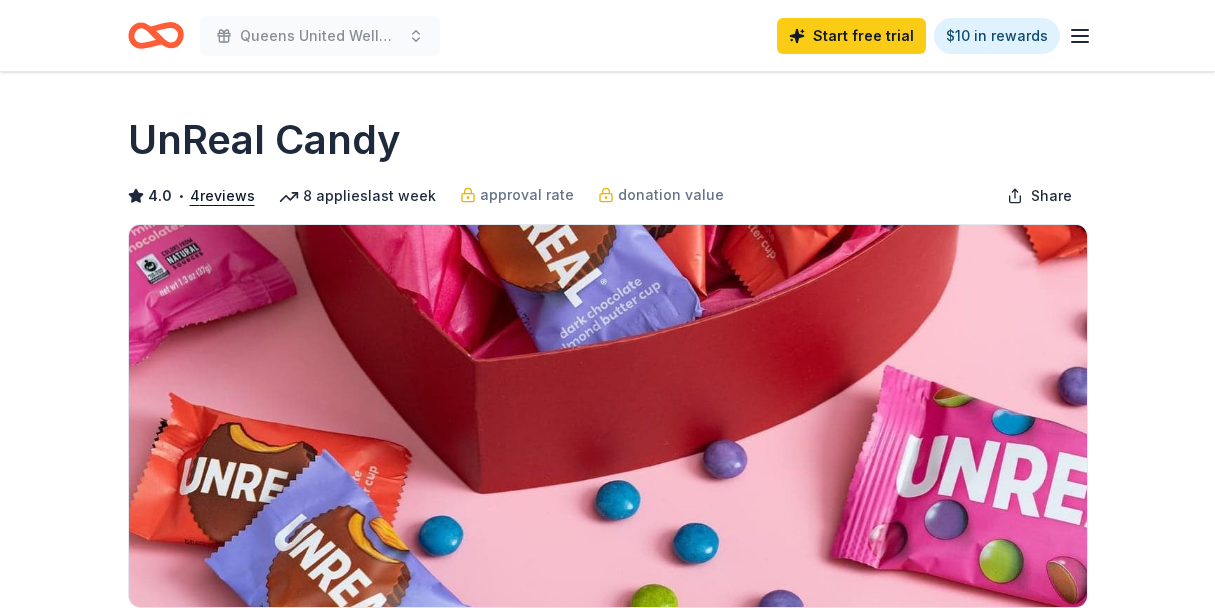 click on "Due in 49 days Share UnReal Candy 4.0 • 4  reviews 8   applies  last week approval rate donation value Share Donating in all states Founded from a love of chocolate, UnReal aims to replicate some of the best selling chocolate candies in our nation with healthier ingredients. Their treats are made with up to 51% less sugar than leading brands, and are non-gmo, organic, and free from artificial flavors. What they donate Individually wrapped or pouches of candy/chocolate product(s) Desserts Auction & raffle Snacks Donation can be shipped to you Who they donate to UnReal Candy  hasn ' t listed any preferences or eligibility criteria. Due in 49 days Apply Save ⚡️ Quick application Usually responds in  a few days Updated  about 2 months  ago Report a mistake approval rate 20 % approved 30 % declined 50 % no response donation value (average) 20% 70% 0% 10% $xx - $xx $xx - $xx $xx - $xx $xx - $xx Start free Pro trial to view approval rates and average donation values 4.0 • 4  reviews March 2024 • Declined 4" at bounding box center [607, 1516] 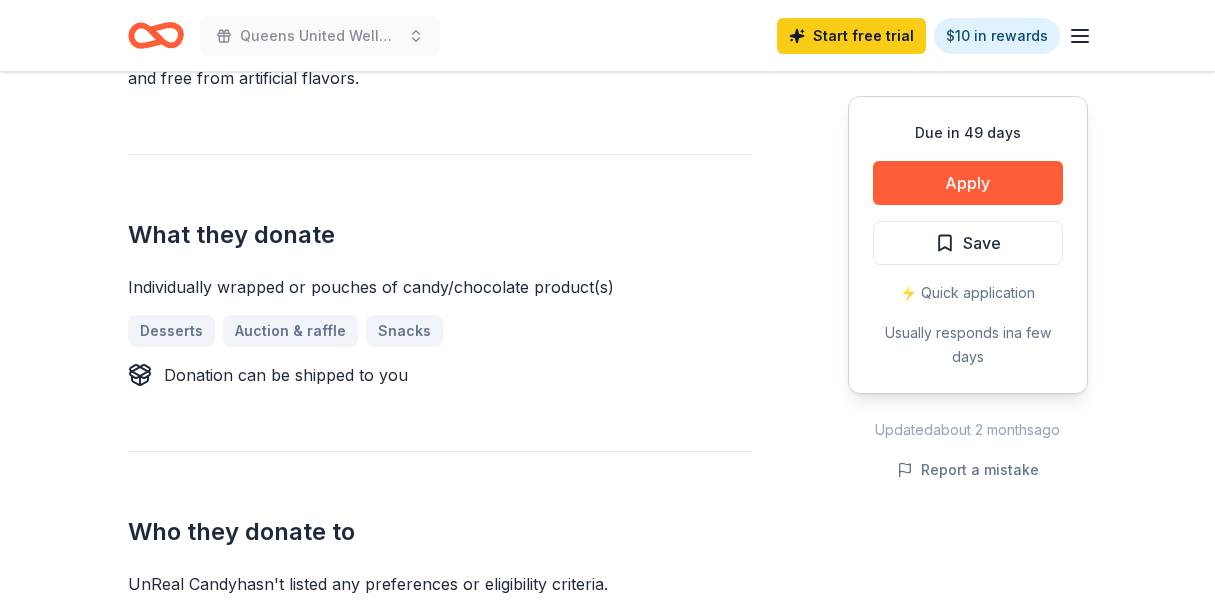 scroll, scrollTop: 720, scrollLeft: 0, axis: vertical 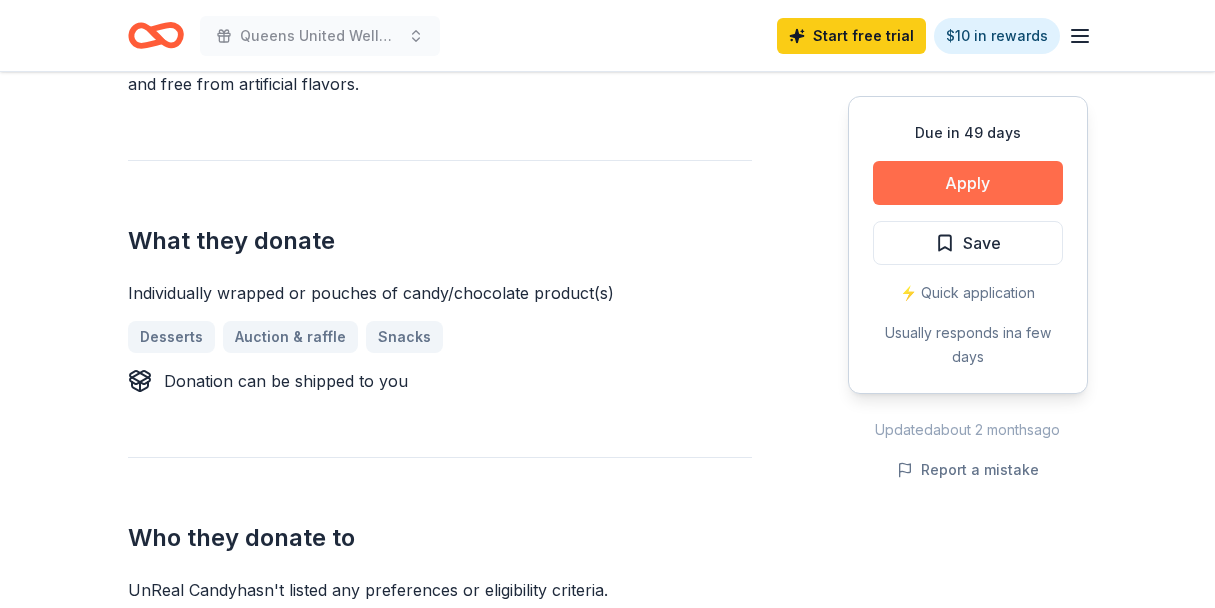 click on "Apply" at bounding box center [968, 183] 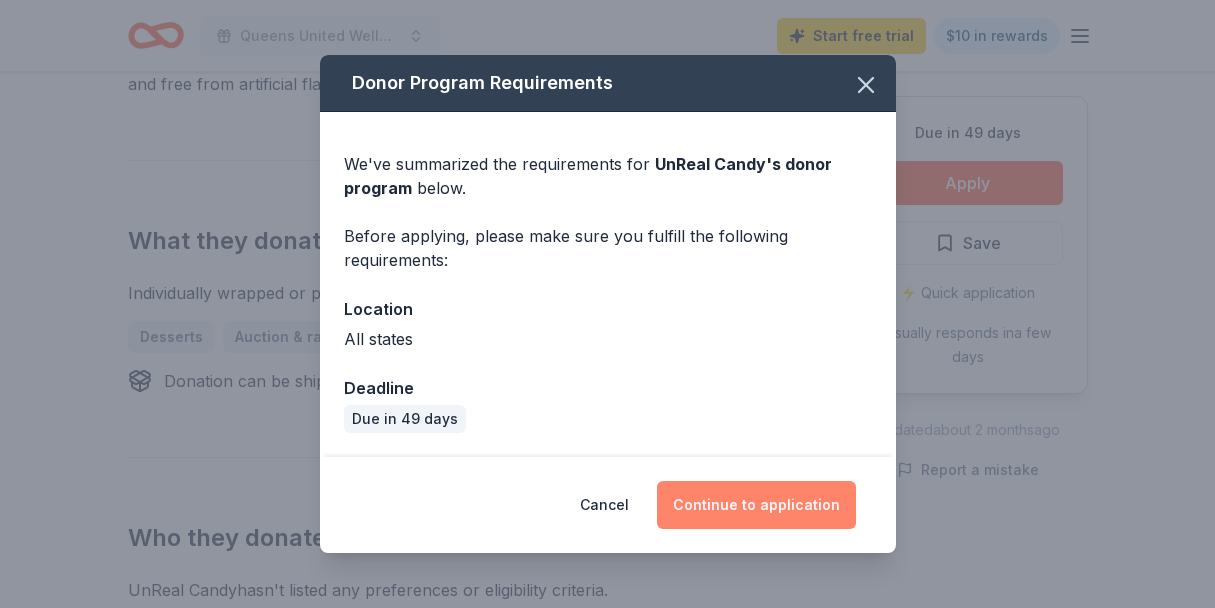 click on "Continue to application" at bounding box center [756, 505] 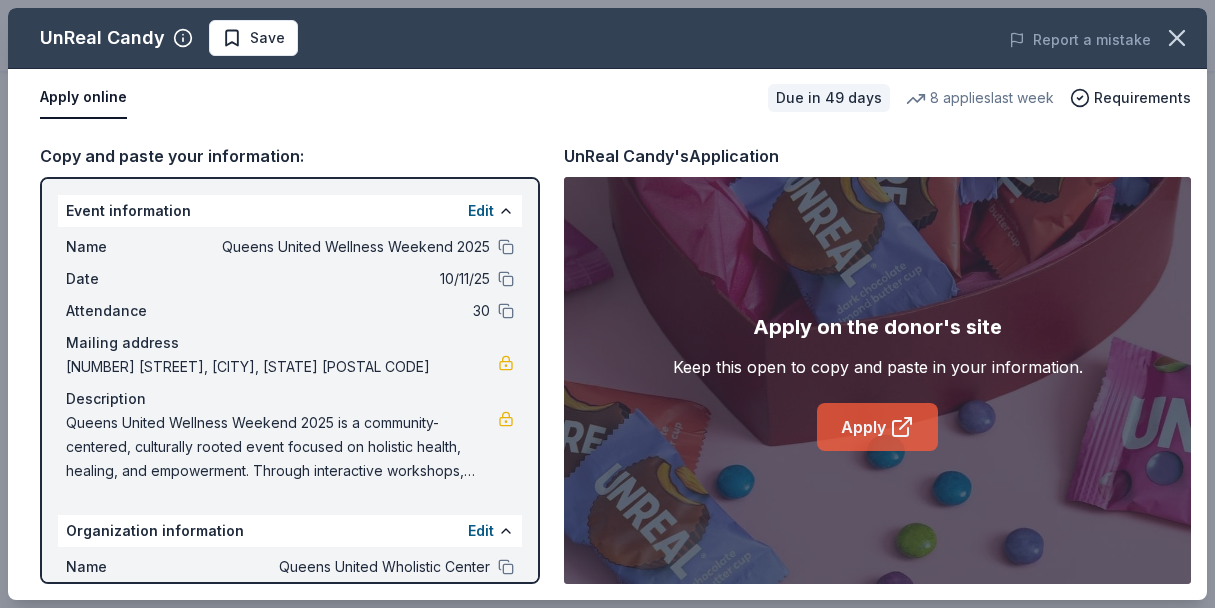 click on "Apply" at bounding box center (877, 427) 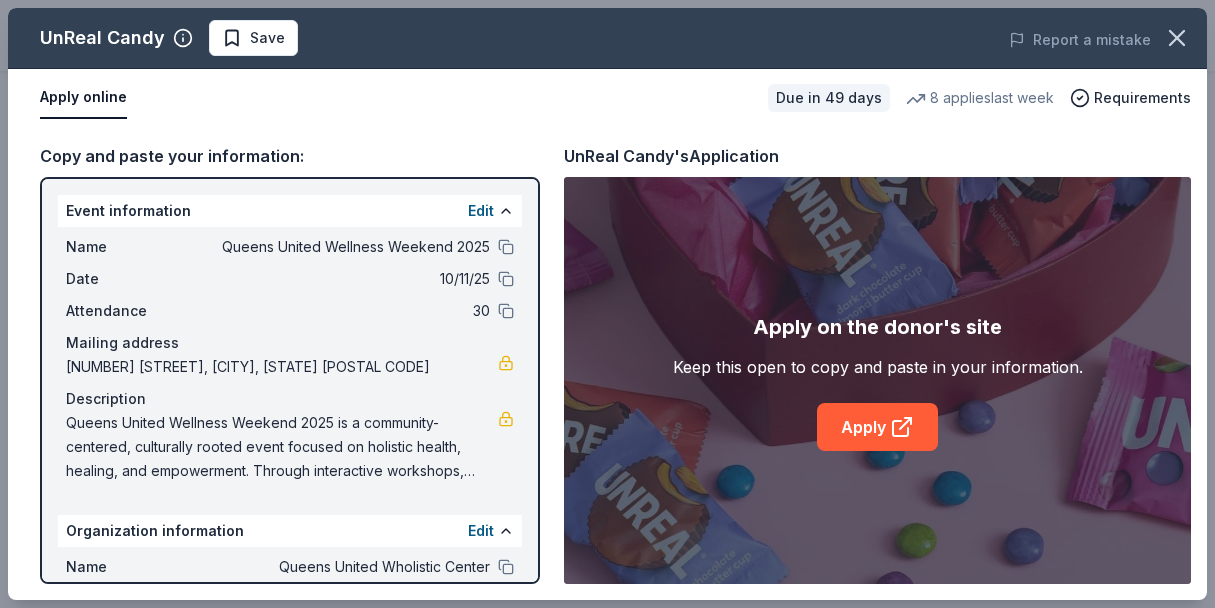 drag, startPoint x: 71, startPoint y: 418, endPoint x: 194, endPoint y: 474, distance: 135.14807 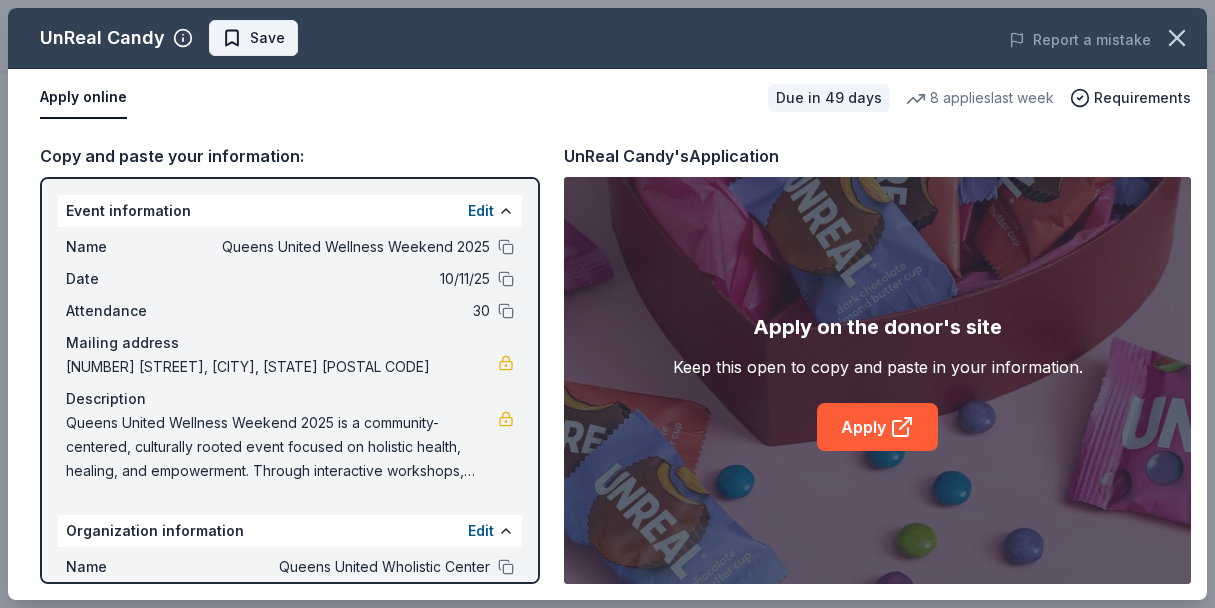 click on "Save" at bounding box center [267, 38] 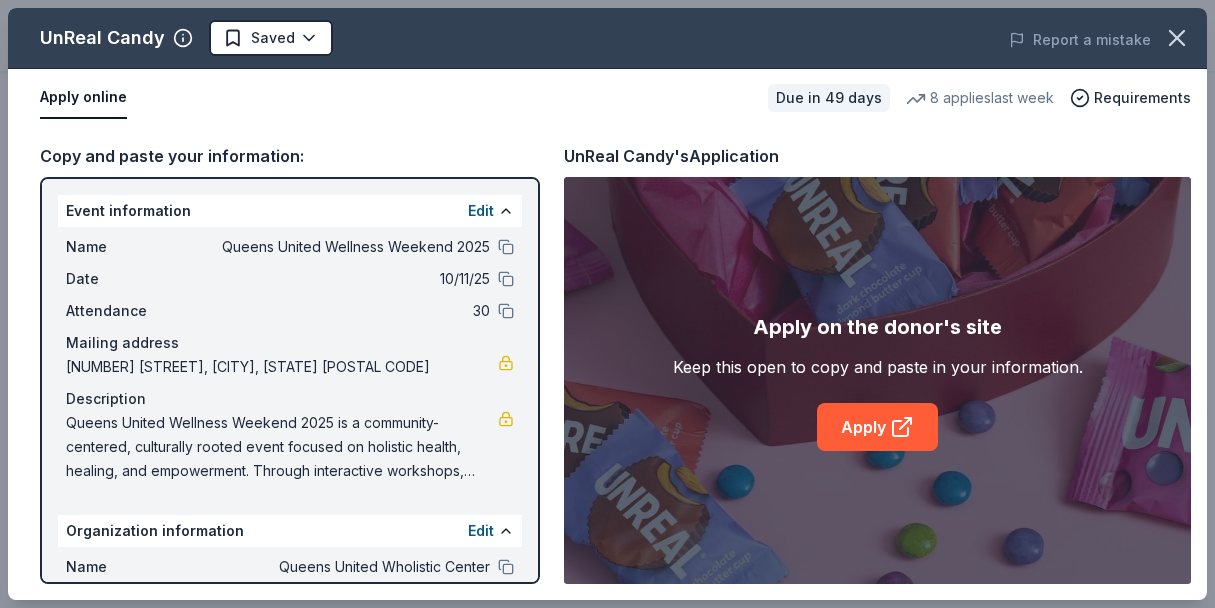 click on "Queens United Wellness Weekend 2025 Start free  trial $10 in rewards Due in 49 days Share UnReal Candy 4.0 • 4  reviews 8   applies  last week approval rate donation value Share Donating in all states Founded from a love of chocolate, UnReal aims to replicate some of the best selling chocolate candies in our nation with healthier ingredients. Their treats are made with up to 51% less sugar than leading brands, and are non-gmo, organic, and free from artificial flavors. What they donate Individually wrapped or pouches of candy/chocolate product(s) Desserts Auction & raffle Snacks Donation can be shipped to you Who they donate to UnReal Candy  hasn ' t listed any preferences or eligibility criteria. Due in 49 days Apply Saved ⚡️ Quick application Usually responds in  a few days Updated  about 2 months  ago Report a mistake approval rate 20 % approved 30 % declined 50 % no response donation value (average) 20% 70% 0% 10% $xx - $xx $xx - $xx $xx - $xx $xx - $xx Start free Pro trial 4.0 • 4  reviews • 4" at bounding box center [607, -416] 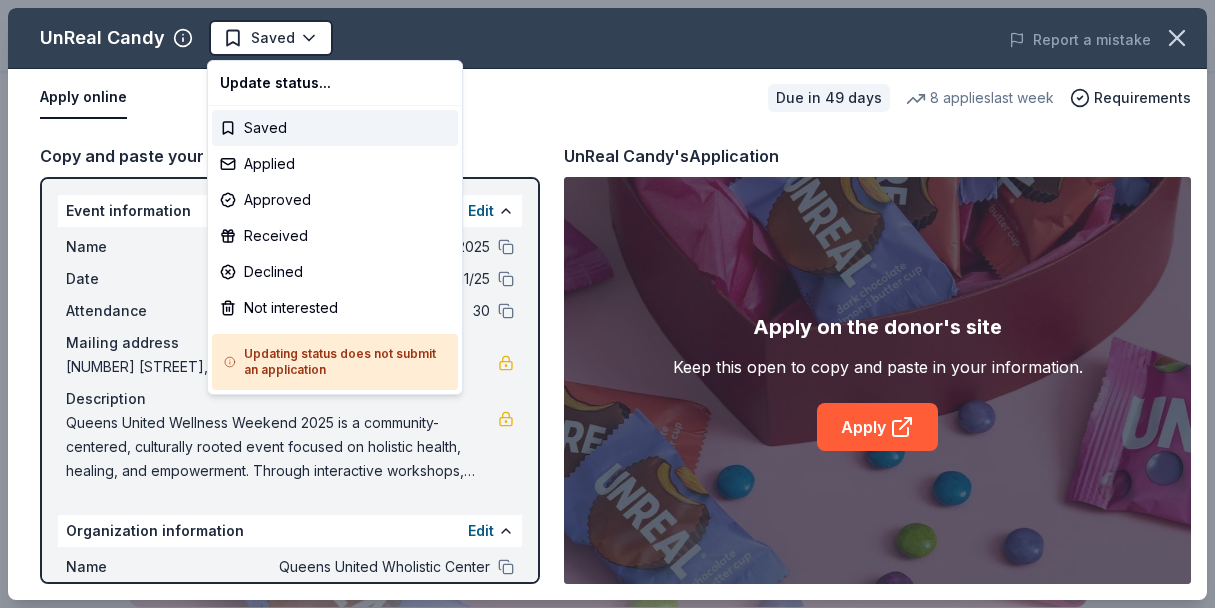 scroll, scrollTop: 0, scrollLeft: 0, axis: both 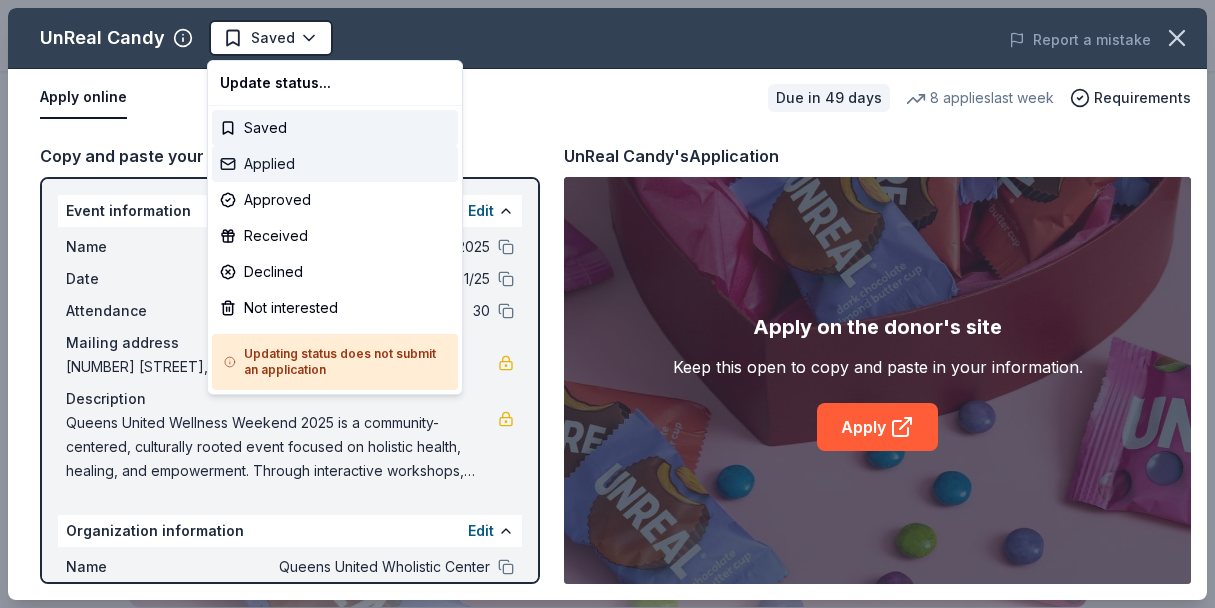 click on "Applied" at bounding box center (335, 164) 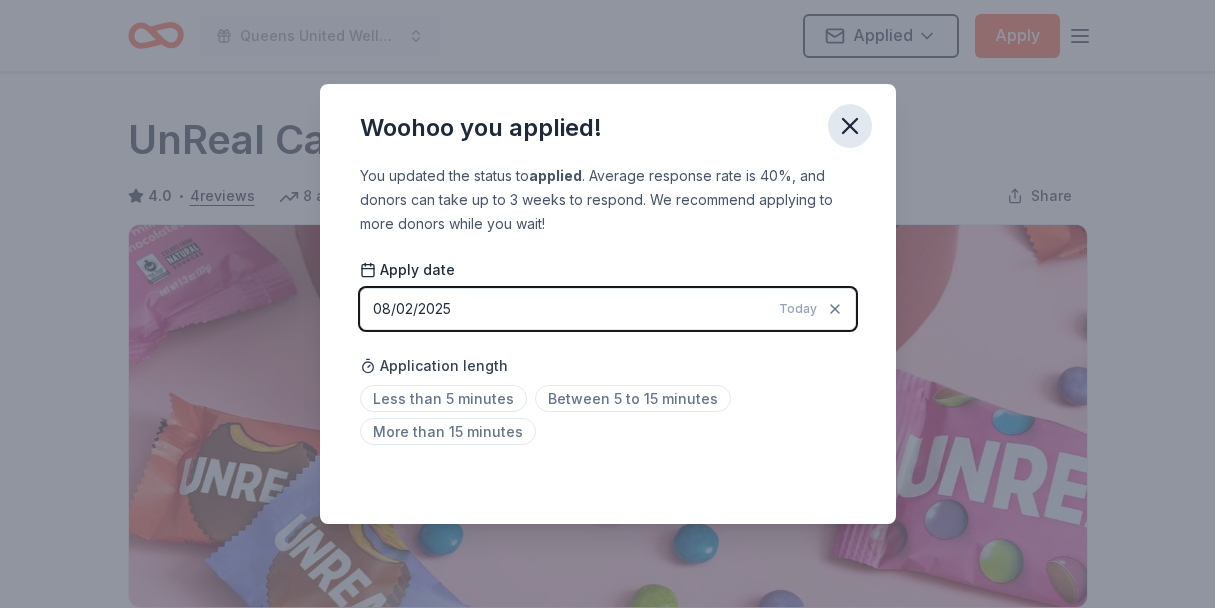click 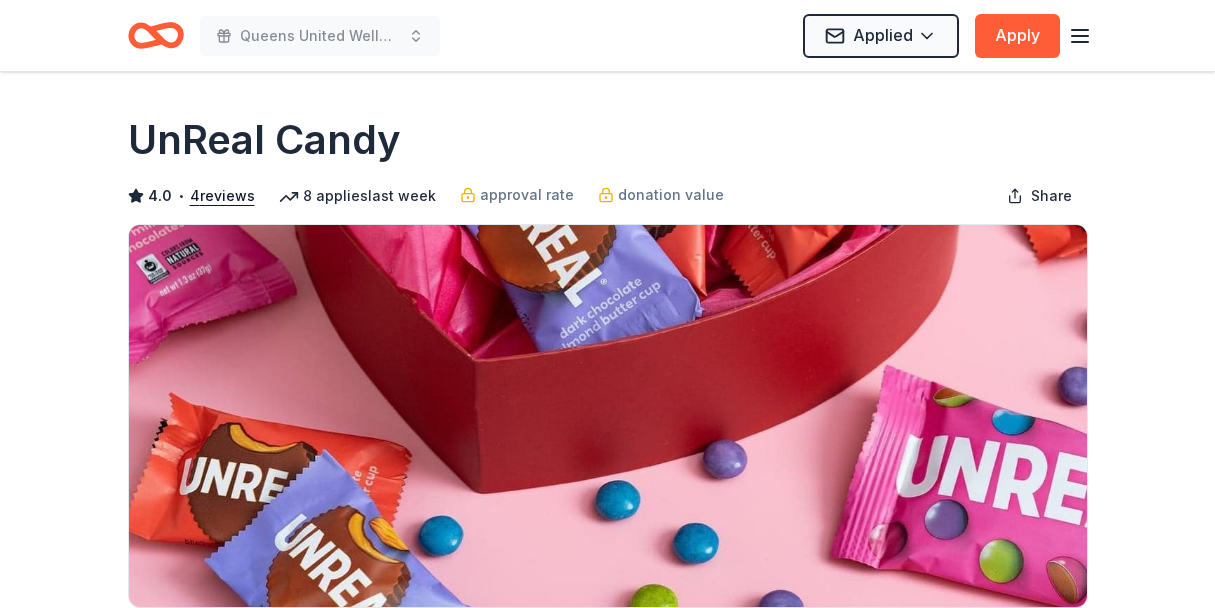 click 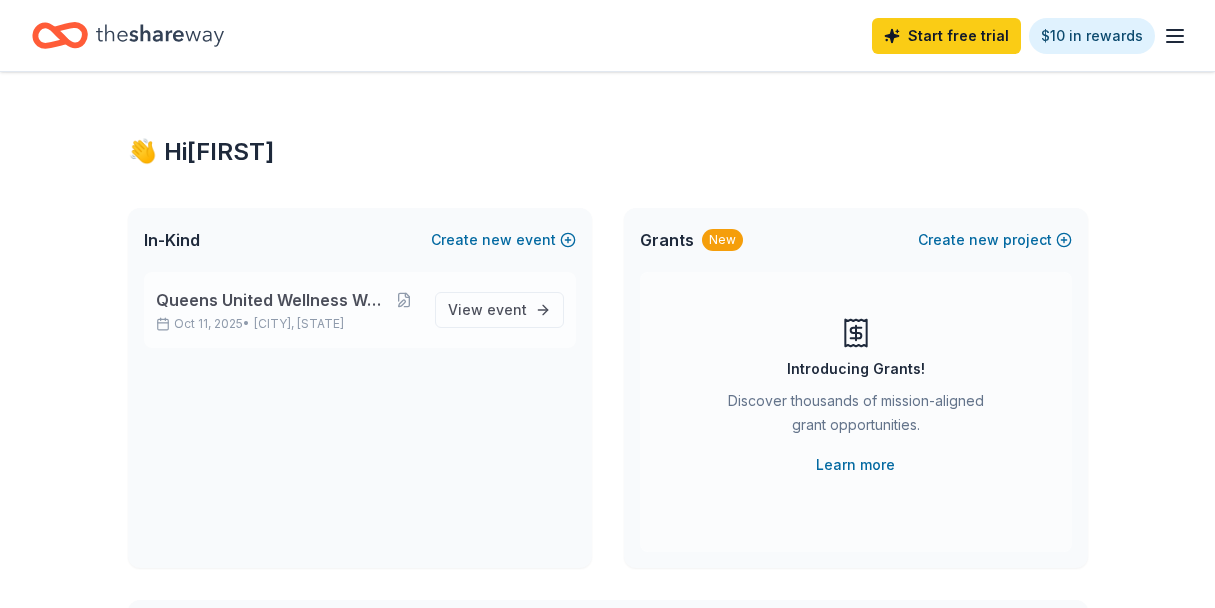 click on "Queens United Wellness Weekend 2025 Oct 11, 2025  •  Drexel Hill, PA View   event" at bounding box center [360, 310] 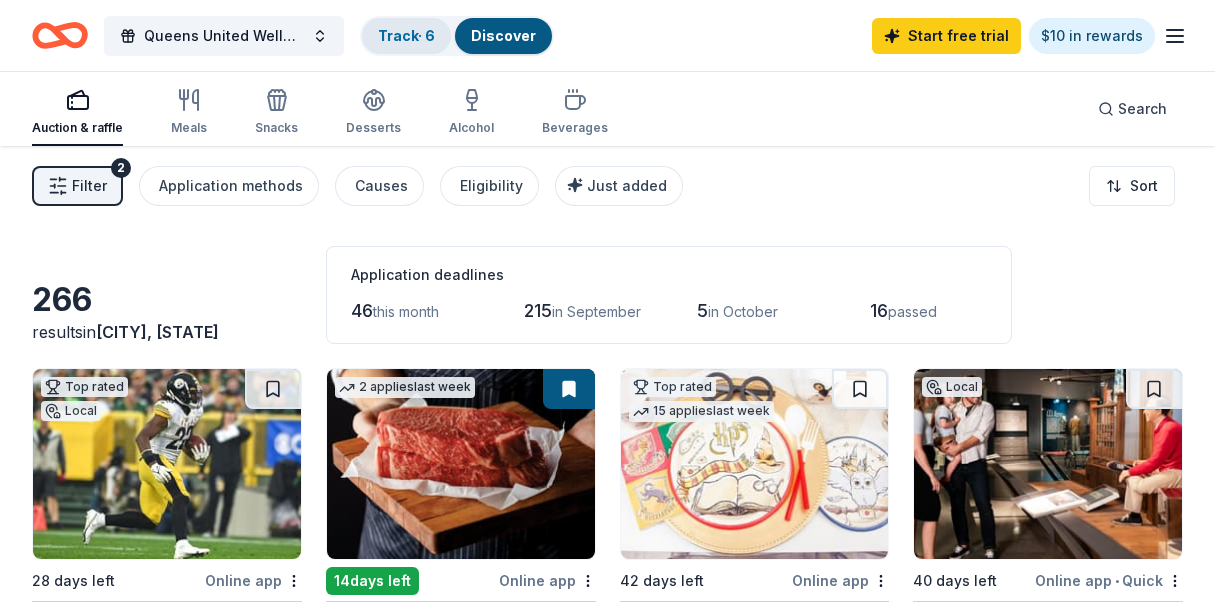 click on "Track  · 6" at bounding box center [406, 35] 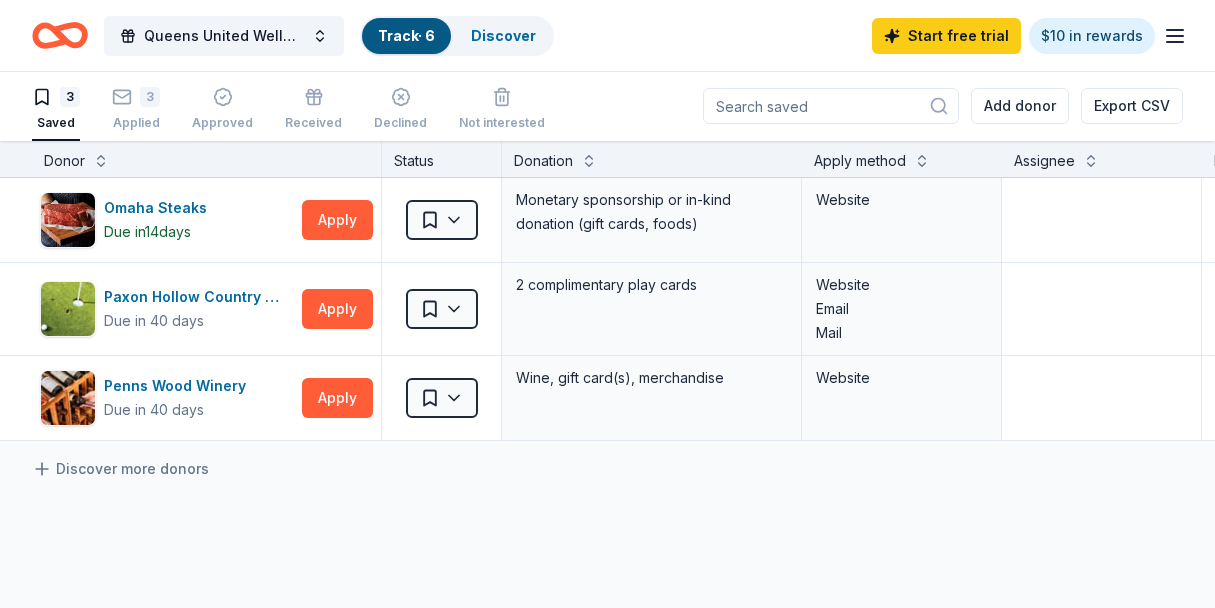 click 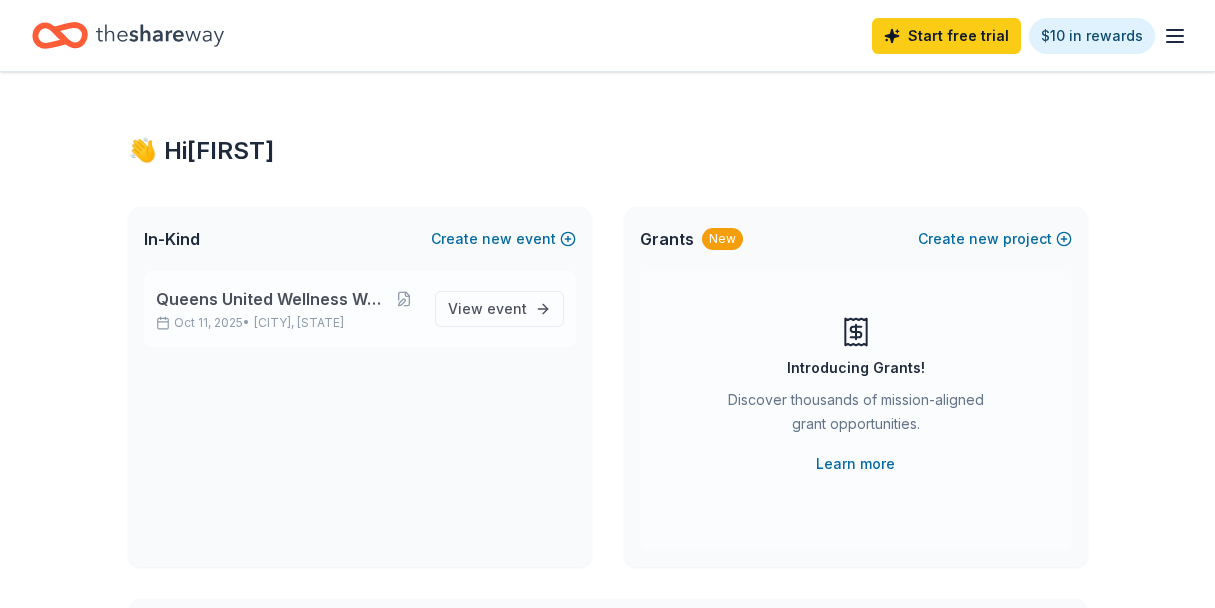 click on "Queens United Wellness Weekend 2025" at bounding box center [272, 299] 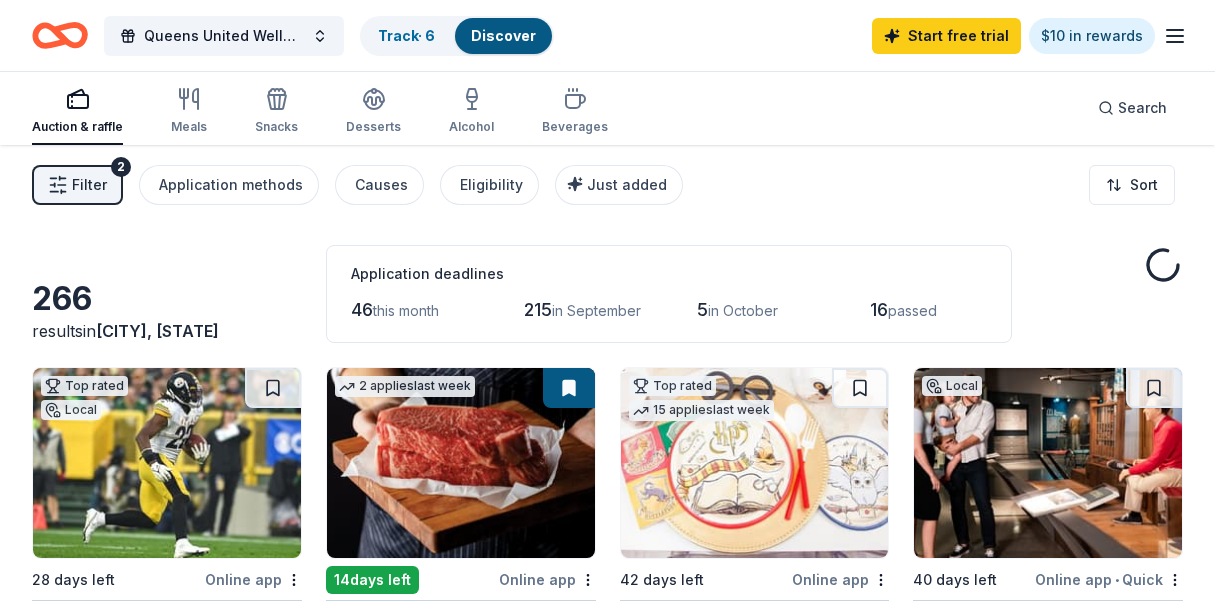 scroll, scrollTop: 0, scrollLeft: 0, axis: both 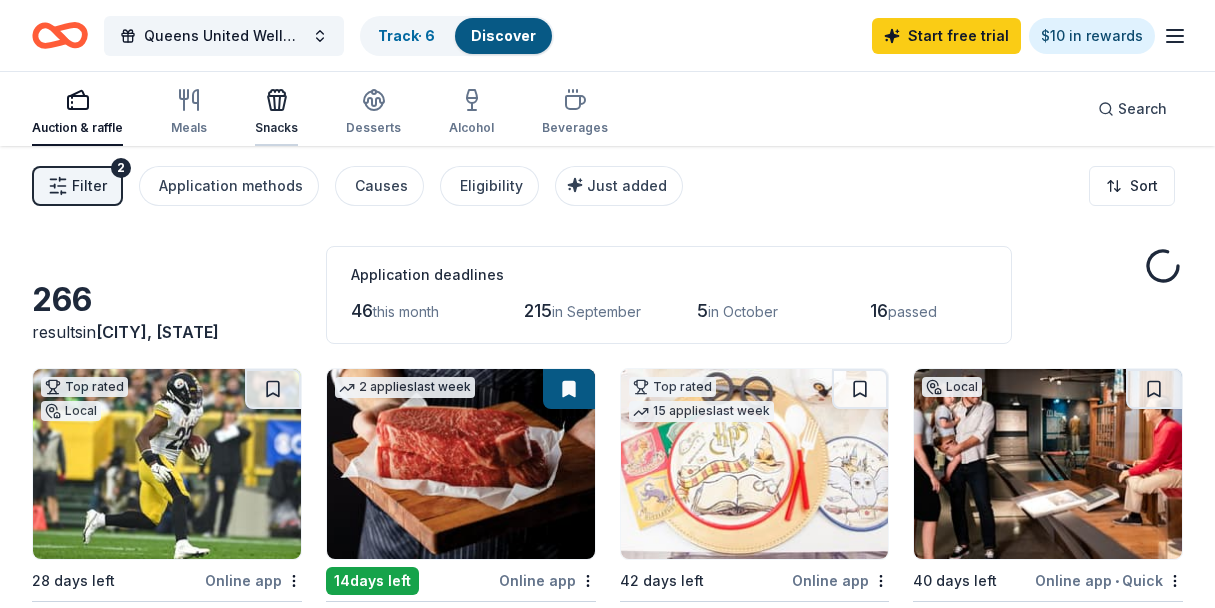 click on "Snacks" at bounding box center (276, 112) 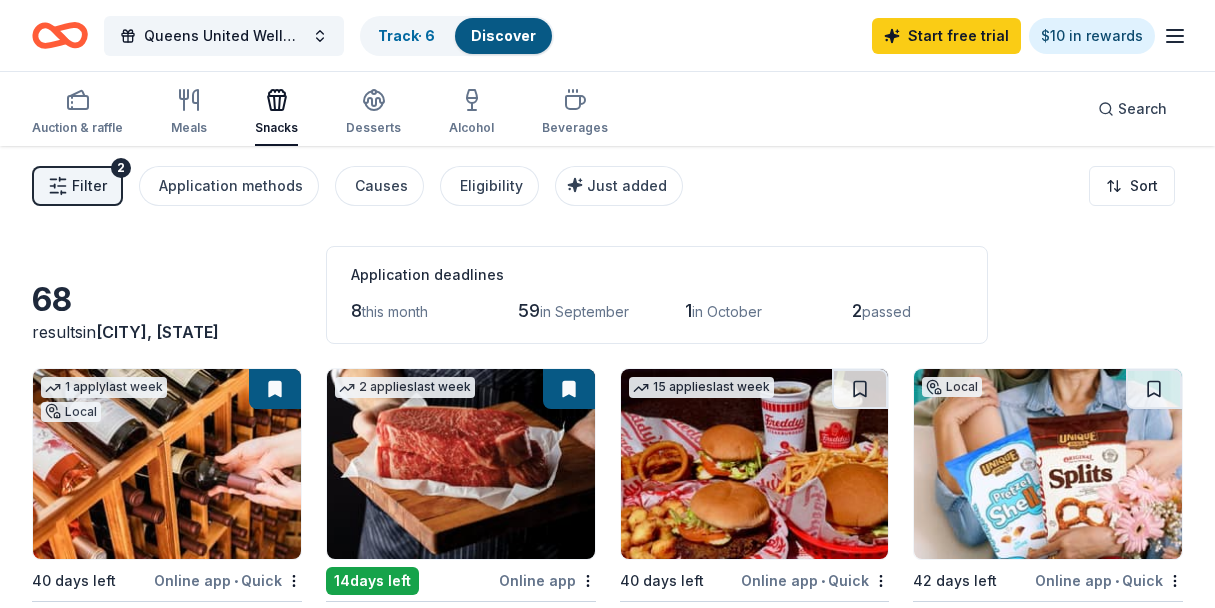 click on "68 results  in  Drexel Hill, PA Application deadlines 8  this month 59  in September 1  in October 2  passed 1   apply  last week Local 40 days left Online app • Quick Penns Wood Winery New Wine, gift card(s), merchandise 2   applies  last week 14  days left Online app Omaha Steaks  5.0 Monetary sponsorship or in-kind donation (gift cards, foods) 15   applies  last week 40 days left Online app • Quick Freddy's Frozen Custard & Steakburgers 4.6 Gift basket(s), gift card(s), food Local 42 days left Online app • Quick Unique Snacks New Pretzel snack products 7   applies  last week 40 days left Online app • Quick McAlister's Deli New Food, gift card(s) 15   applies  last week 63 days left Online app Gourmet Gift Baskets 4.5 Gift basket(s) Local 40 days left Online app Brown's Chef's Market New Food, grocery items 28 days left Online app Price Chopper New Donation depends on request 11   applies  last week 49 days left Online app • Quick Bobo's Bakery 5.0 Baked goods  1   apply  last week Local New 2" at bounding box center [607, 1603] 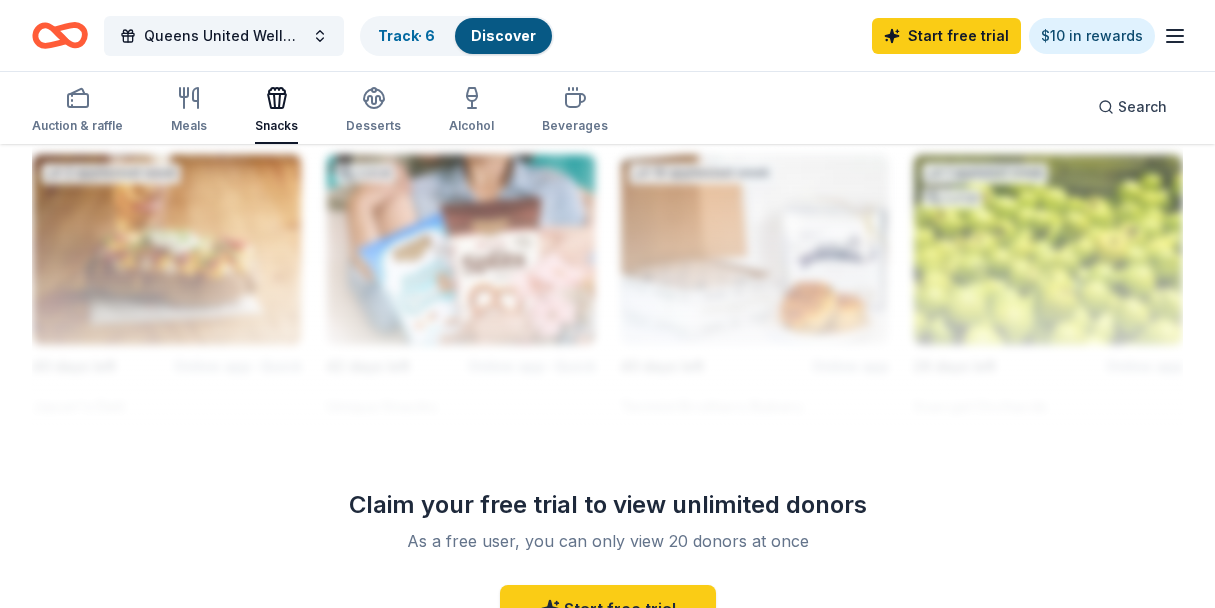 scroll, scrollTop: 2160, scrollLeft: 0, axis: vertical 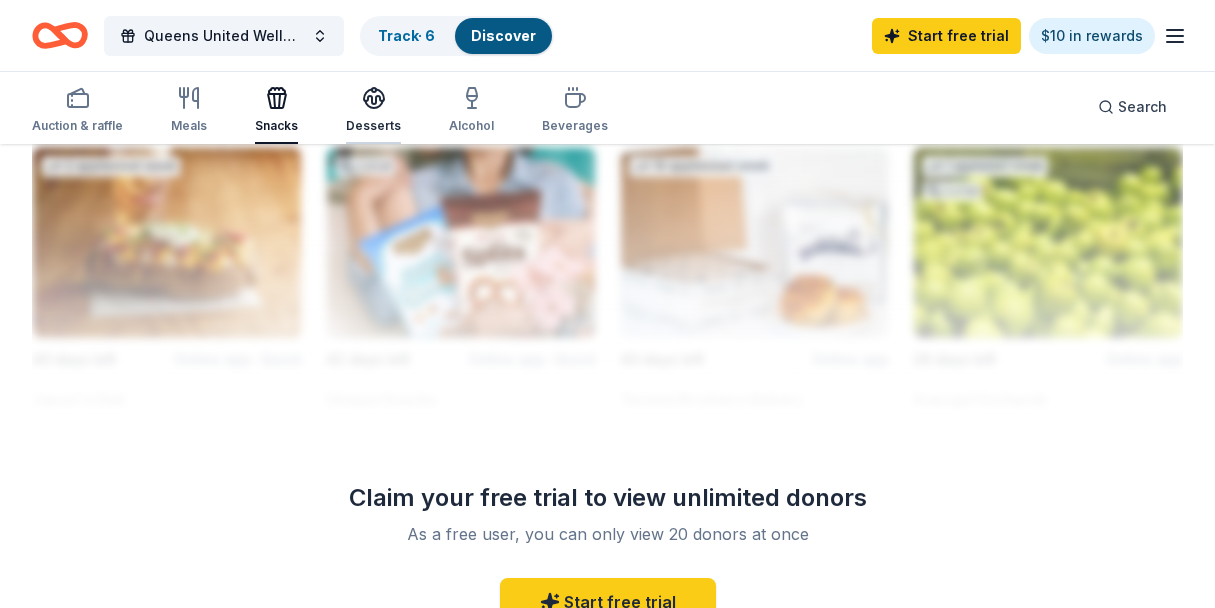 click on "Desserts" at bounding box center [373, 110] 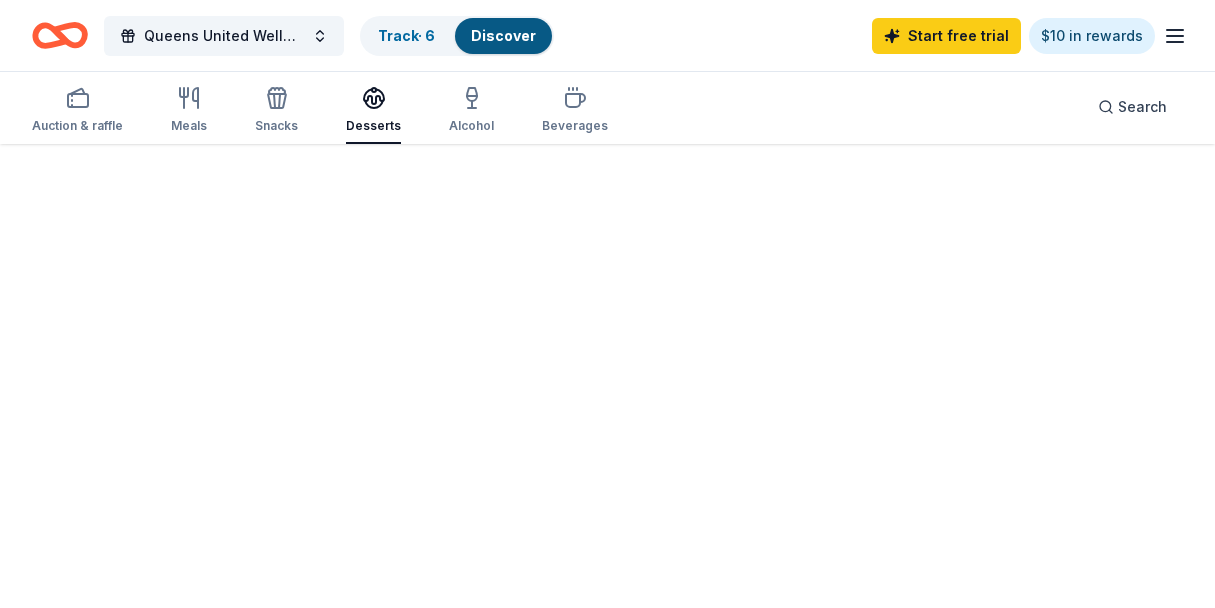 scroll, scrollTop: 0, scrollLeft: 0, axis: both 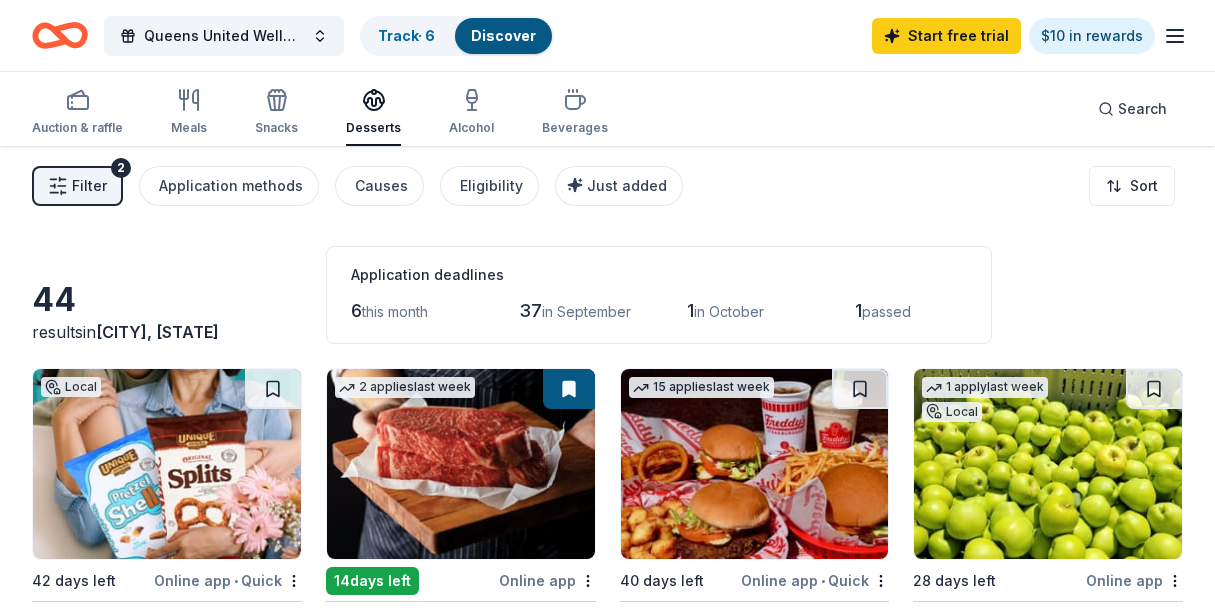 type 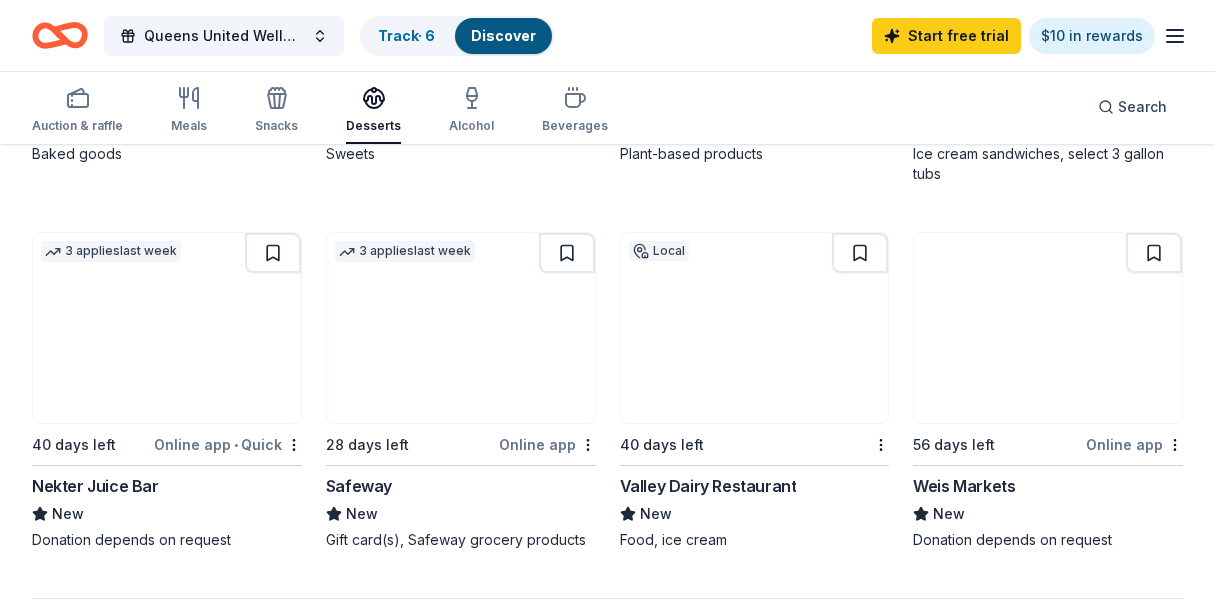 scroll, scrollTop: 1720, scrollLeft: 0, axis: vertical 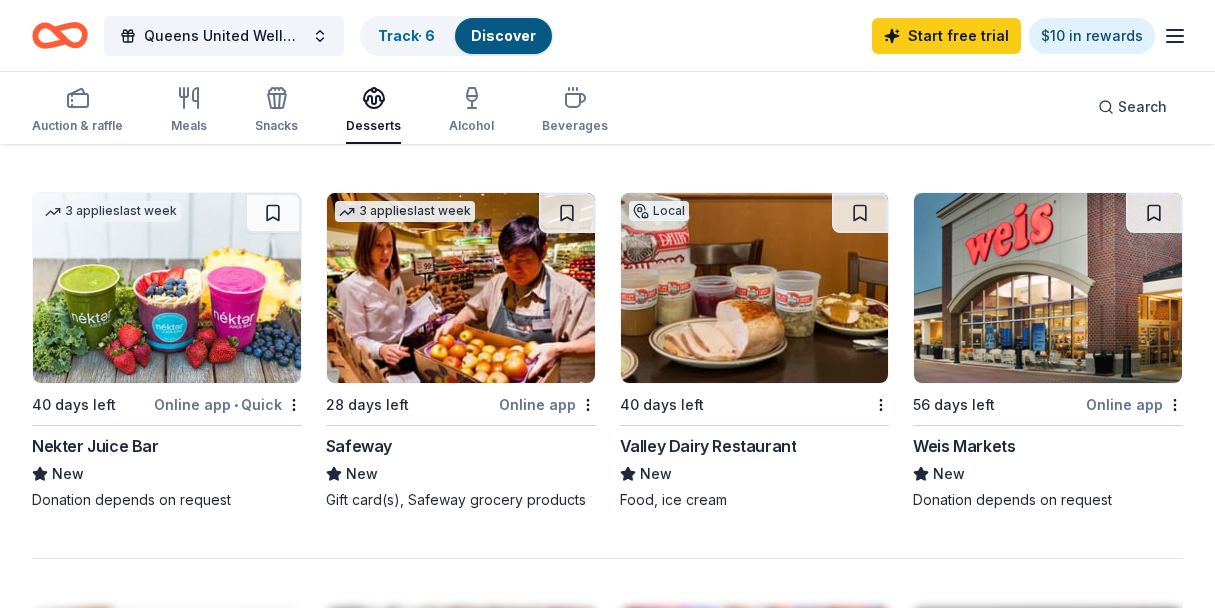 click at bounding box center [167, 288] 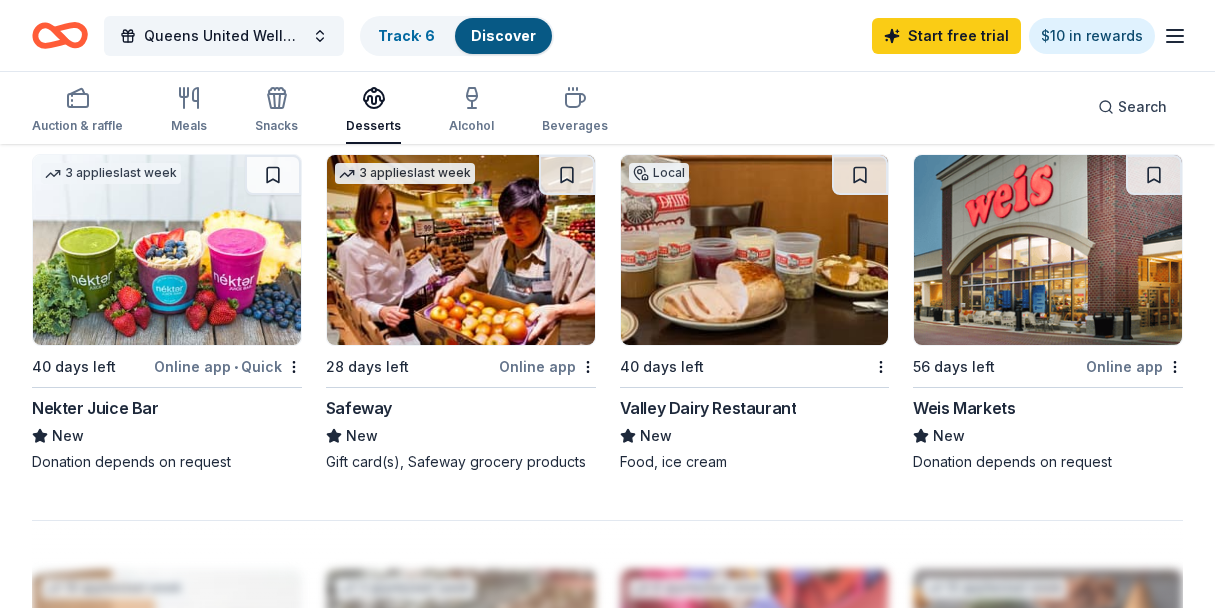 scroll, scrollTop: 1720, scrollLeft: 0, axis: vertical 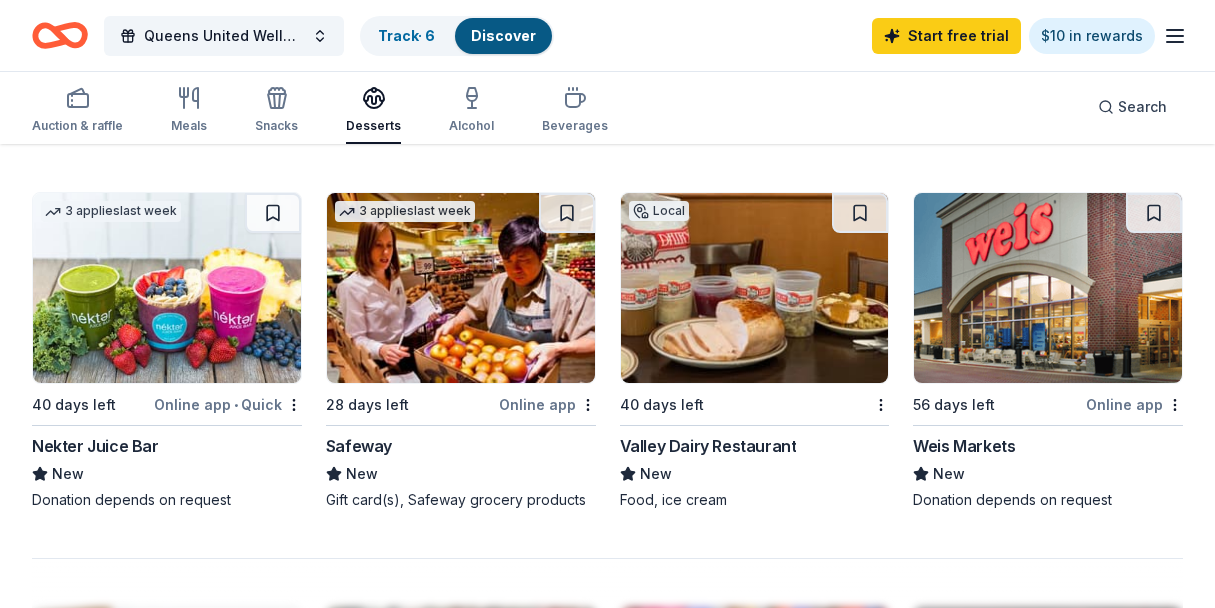 click at bounding box center [1048, 288] 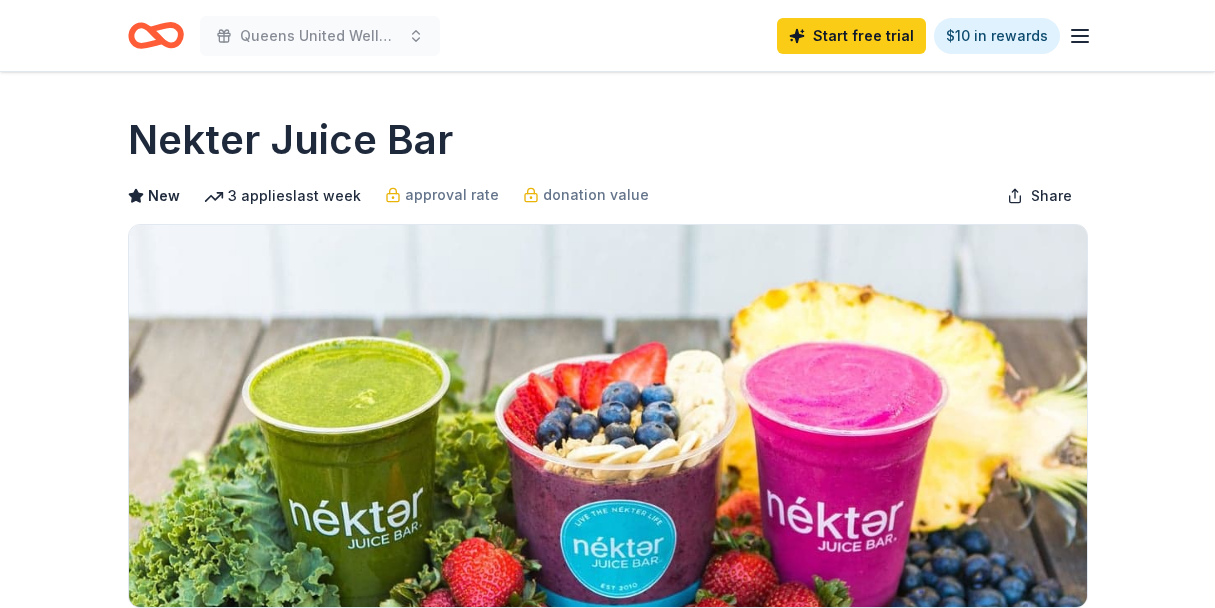 scroll, scrollTop: 0, scrollLeft: 0, axis: both 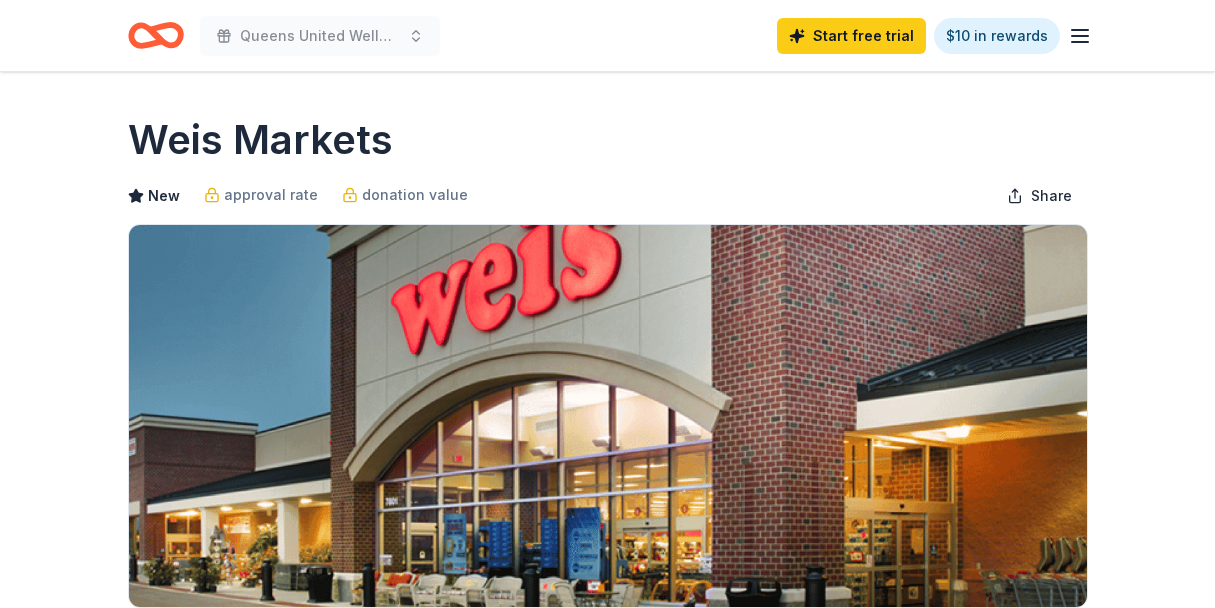 click on "Due in 56 days Share Weis Markets New approval rate donation value Share Donating in MD; NJ; NY; PA; VA; WV Weis Markets is committed to low prices, making sure you eat better yet spend less on your grocery needs. Their stores offer everything from seafood to floral decorations. What they donate Donation depends on request Beverages Desserts Meals Auction & raffle Snacks Donation can be shipped to you Who they donate to  Preferred Supports community-based healthcare organizations, food banks and emergency food providers and educational causes. Education Health Poverty & Hunger 501(c)(3) preferred  Ineligible Schools Political Individuals Sports Teams For profit Due in 56 days Apply Save Application takes 10 min Usually responds in  over a month Updated  about 2 months  ago Report a mistake approval rate 20 % approved 30 % declined 50 % no response donation value (average) 20% 70% 0% 10% $xx - $xx $xx - $xx $xx - $xx $xx - $xx Start free Pro trial to view approval rates and average donation values New Walmart" at bounding box center [607, 1576] 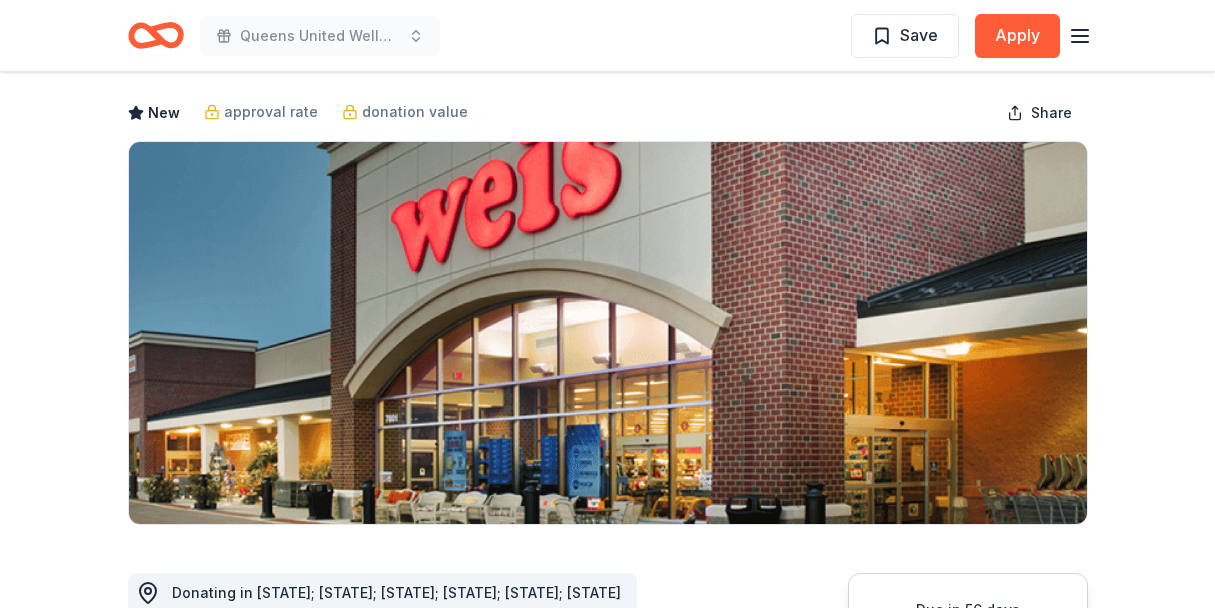 scroll, scrollTop: 80, scrollLeft: 0, axis: vertical 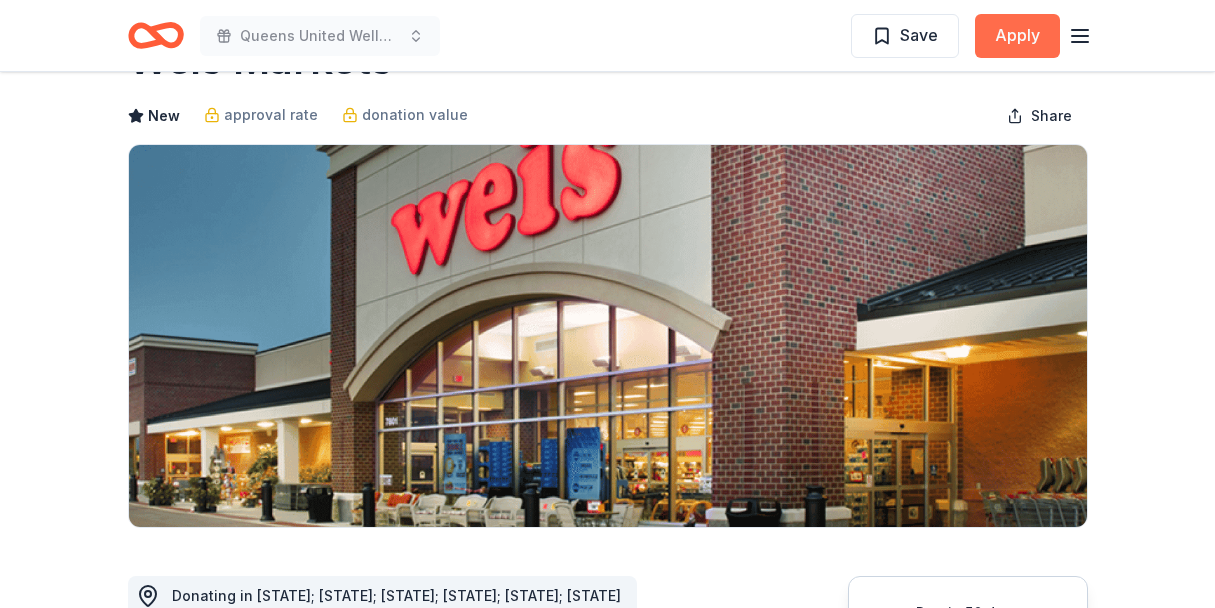 click on "Apply" at bounding box center (1017, 36) 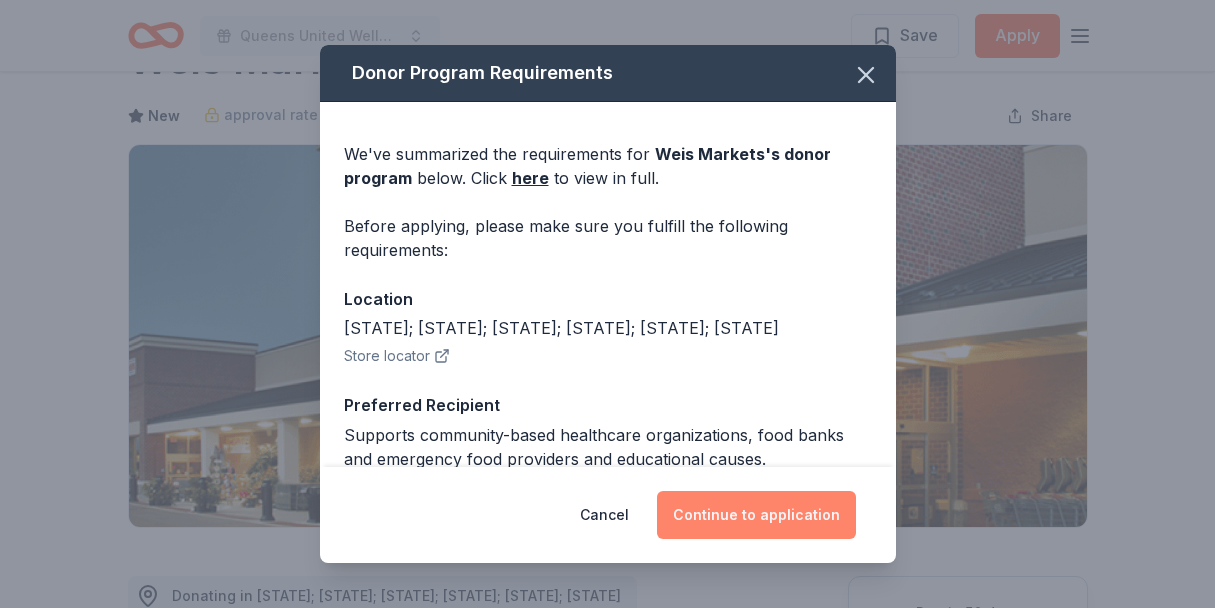 click on "Continue to application" at bounding box center [756, 515] 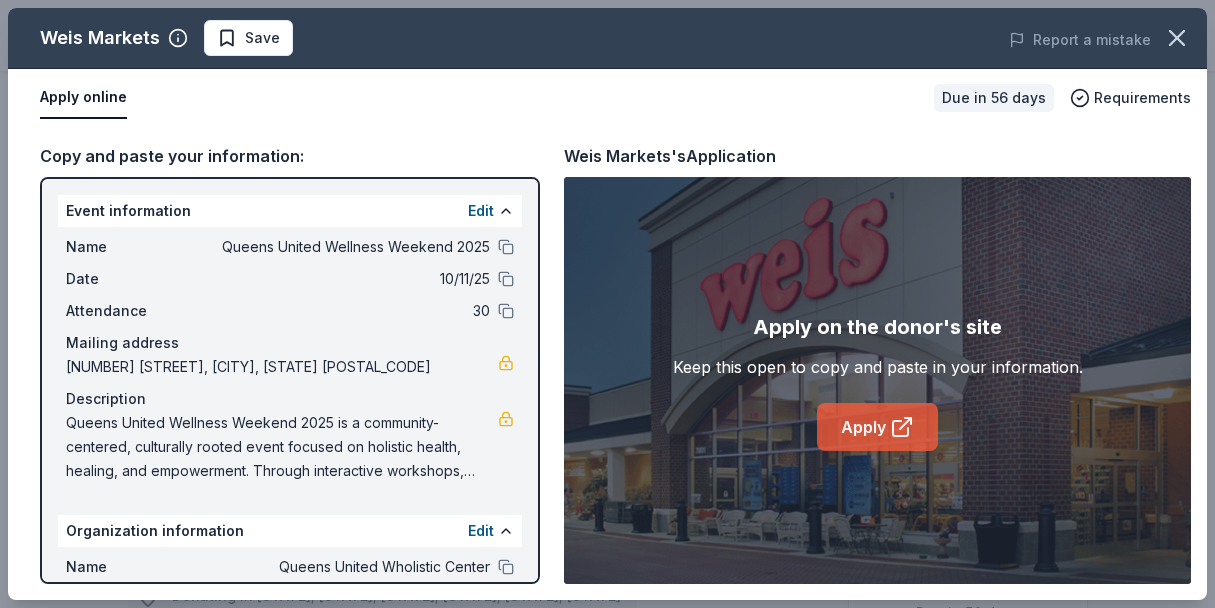 click on "Apply" at bounding box center [877, 427] 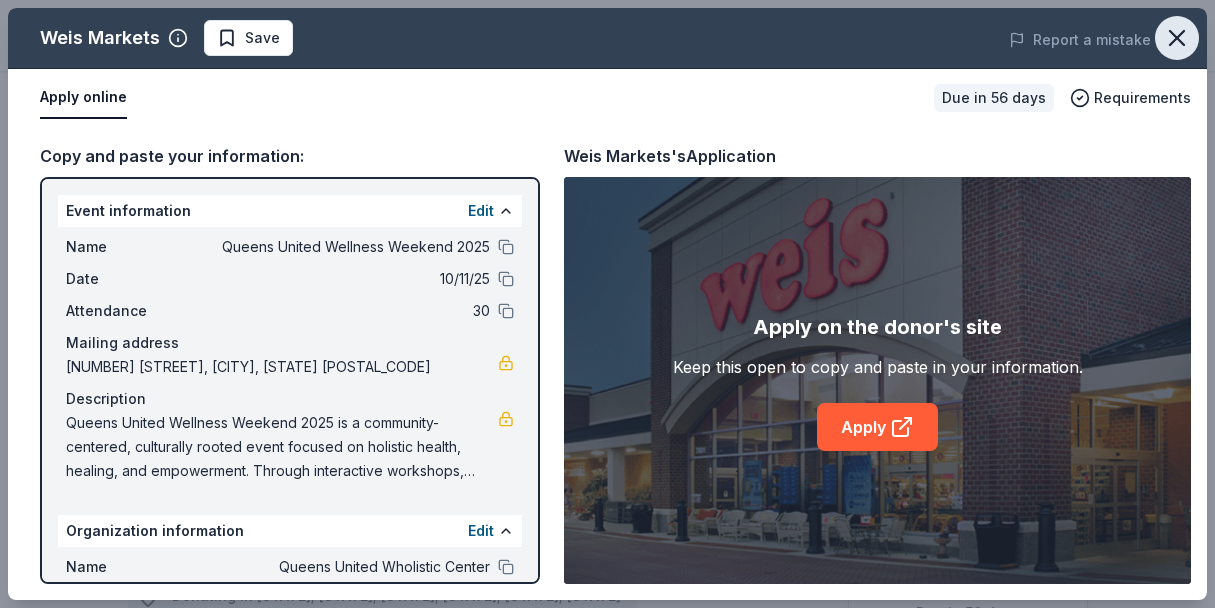 click 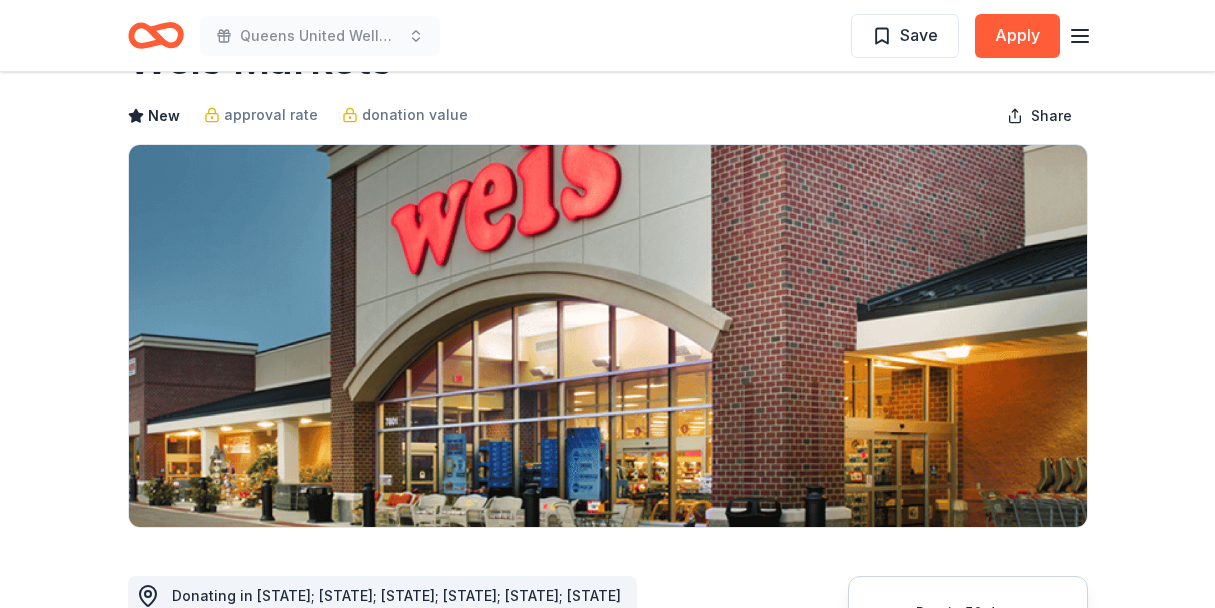 click 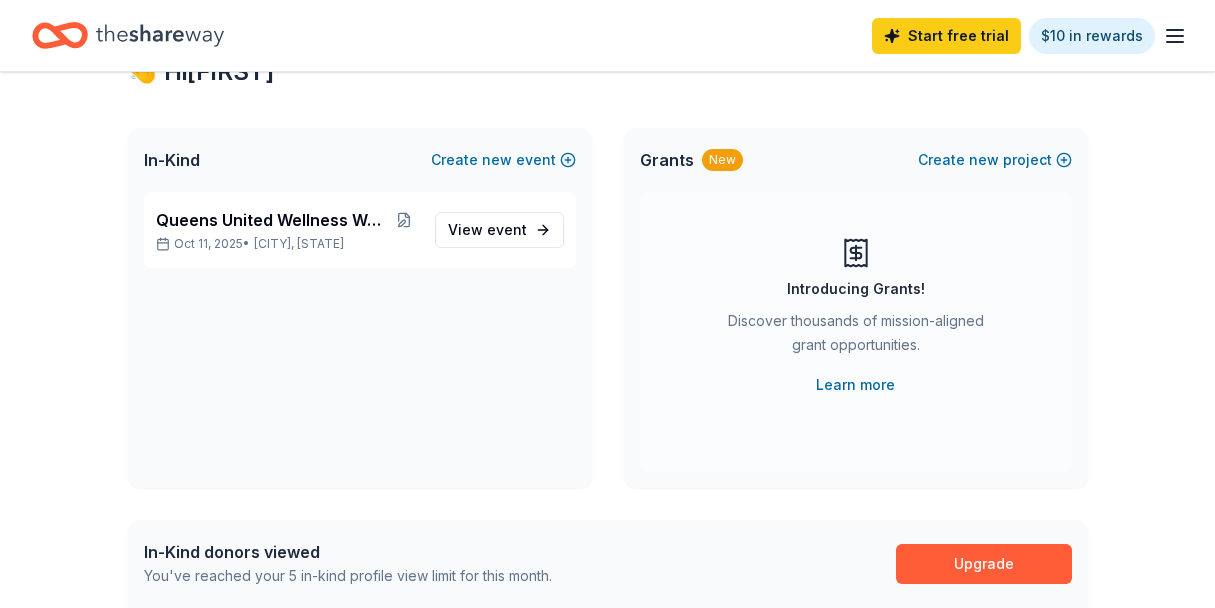 scroll, scrollTop: 0, scrollLeft: 0, axis: both 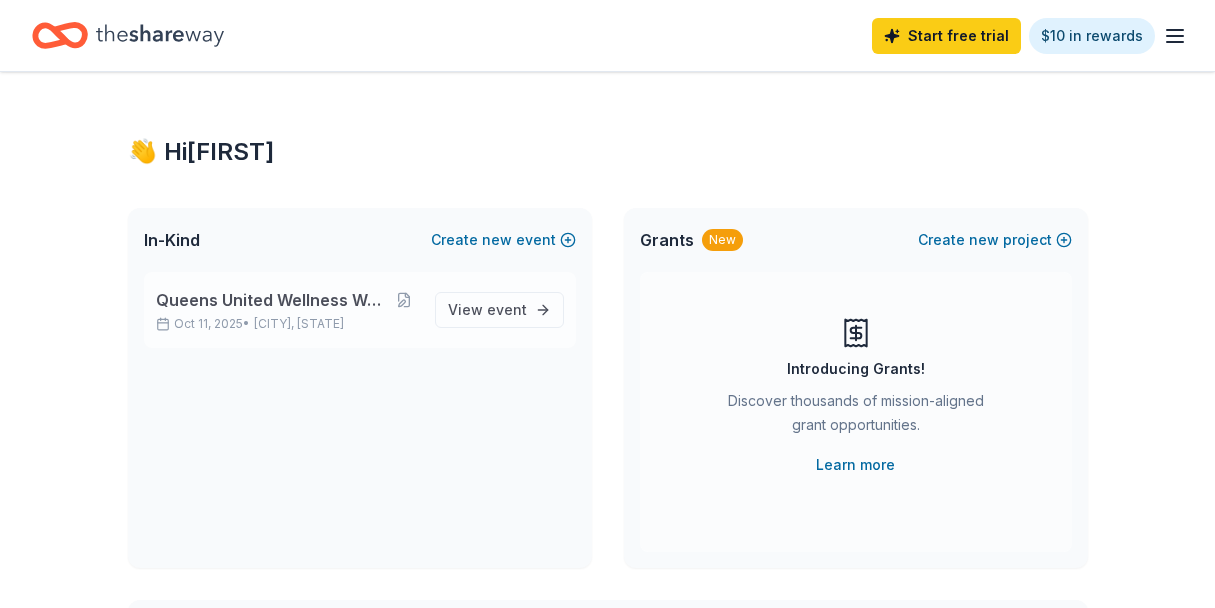 click on "Drexel Hill, PA" at bounding box center [299, 324] 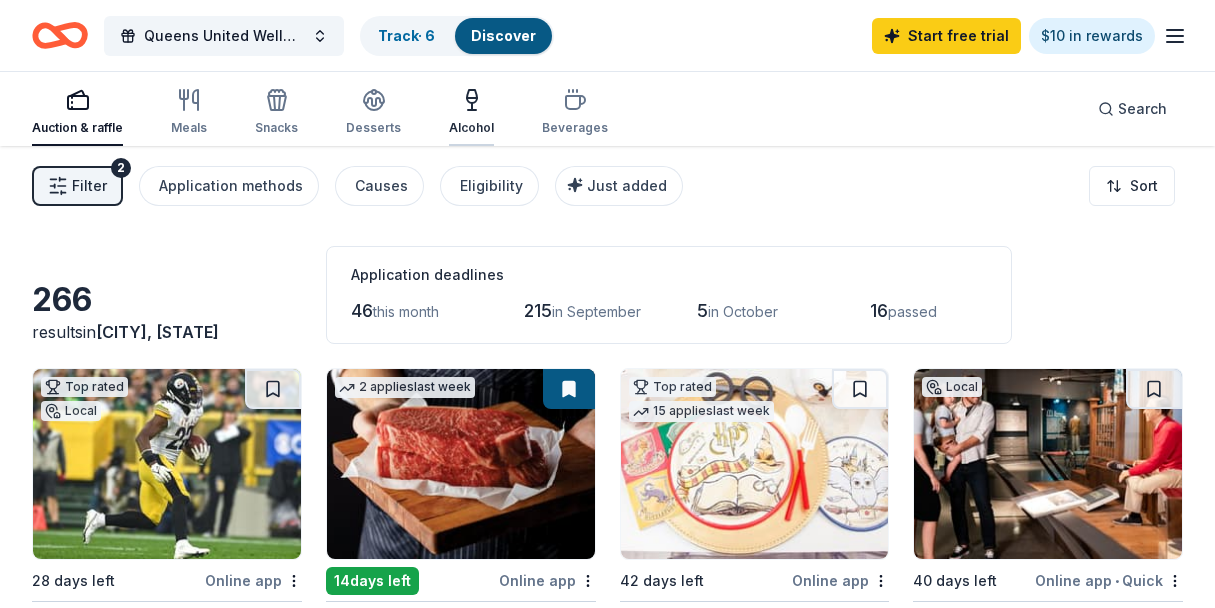 click 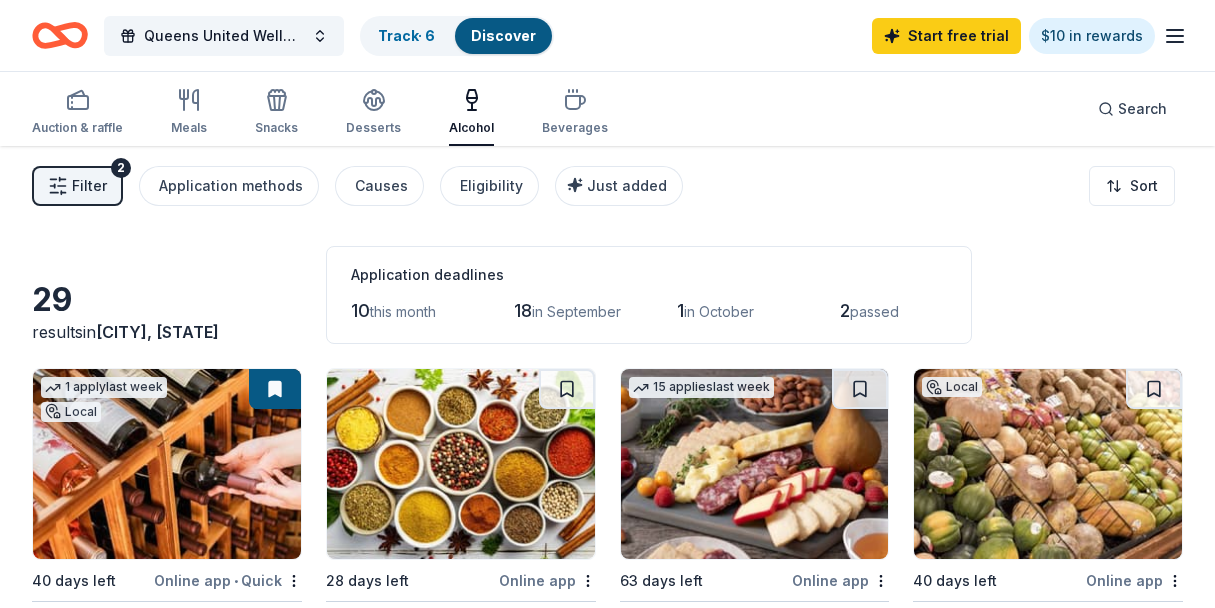 click on "29 results  in  Drexel Hill, PA Application deadlines 10  this month 18  in September 1  in October 2  passed" at bounding box center (607, 295) 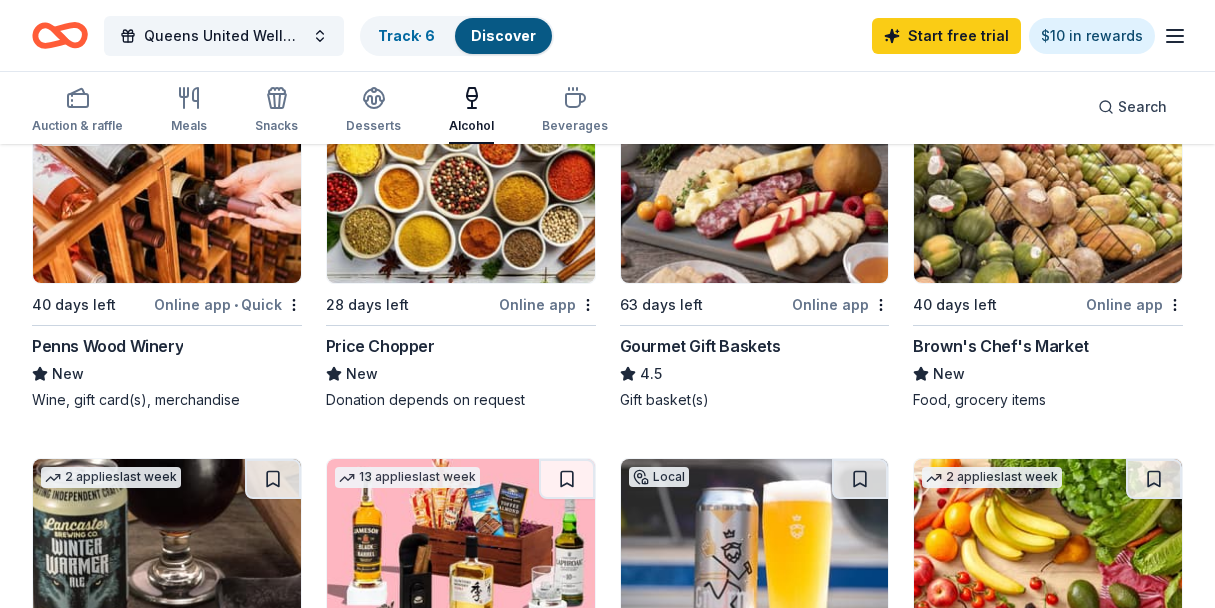 scroll, scrollTop: 280, scrollLeft: 0, axis: vertical 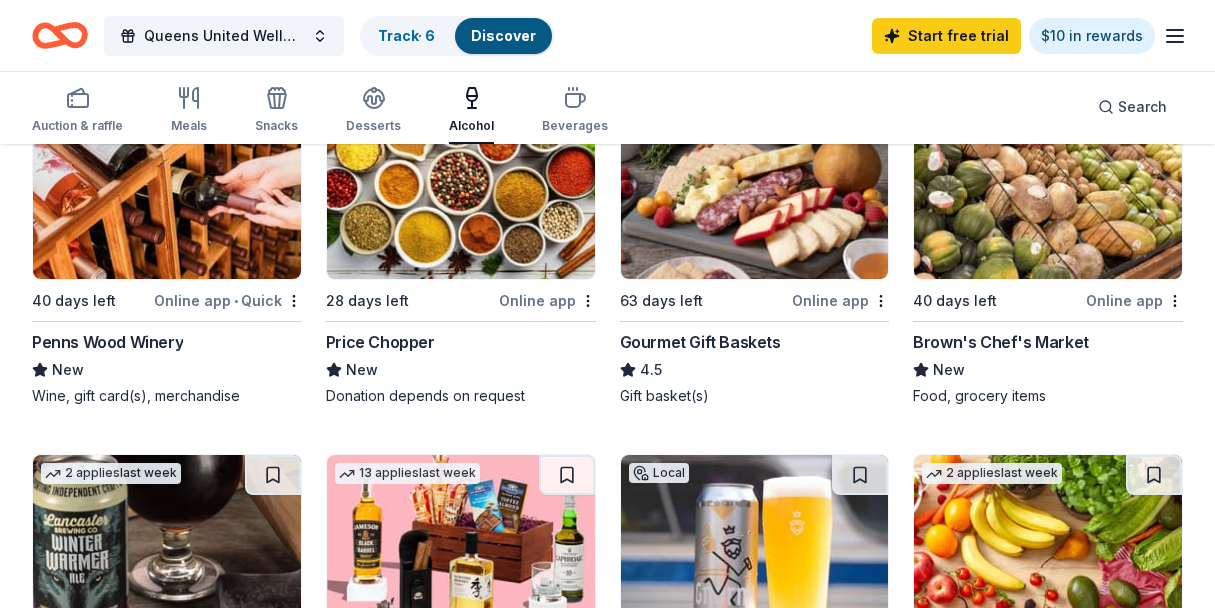 click on "40 days left" at bounding box center [997, 300] 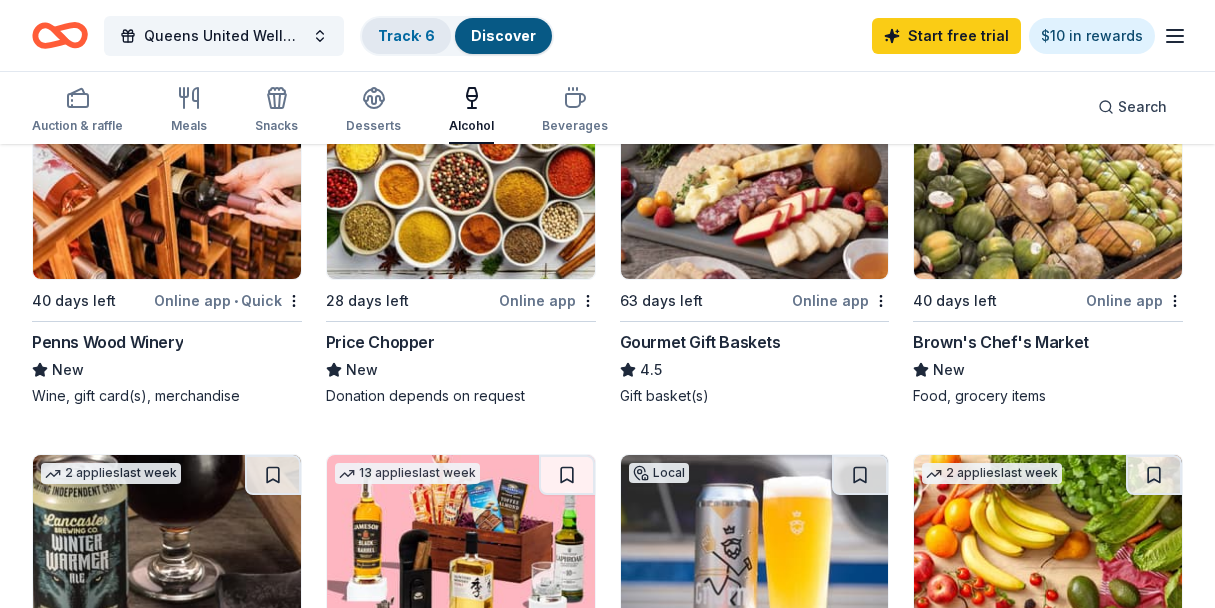 click on "Track  · 6" at bounding box center (406, 36) 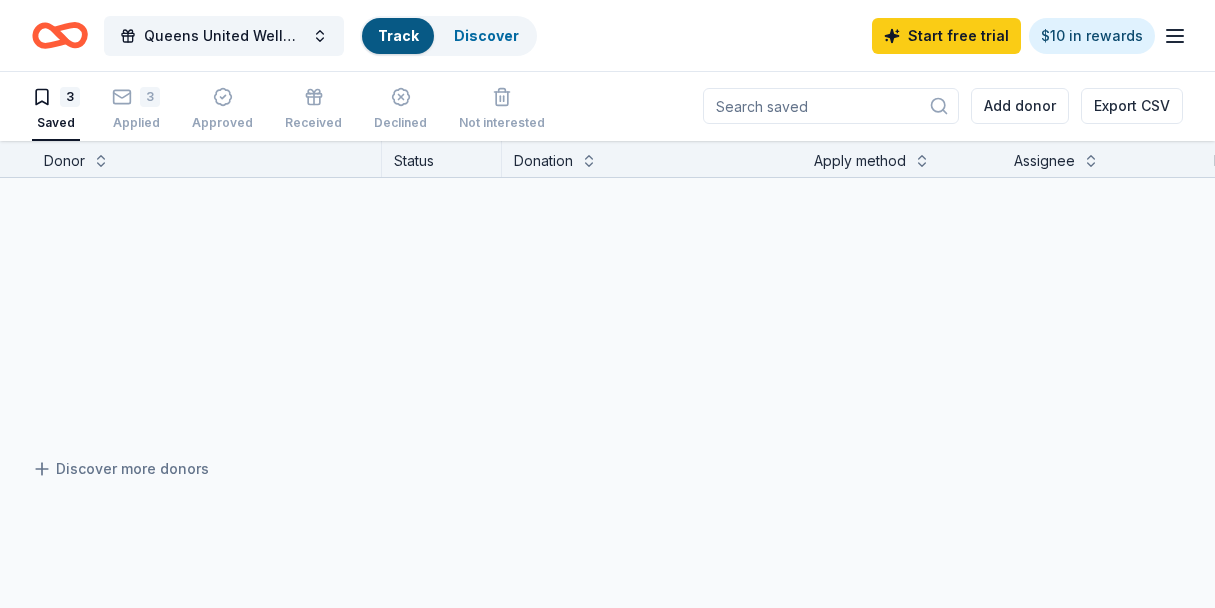 scroll, scrollTop: 1, scrollLeft: 0, axis: vertical 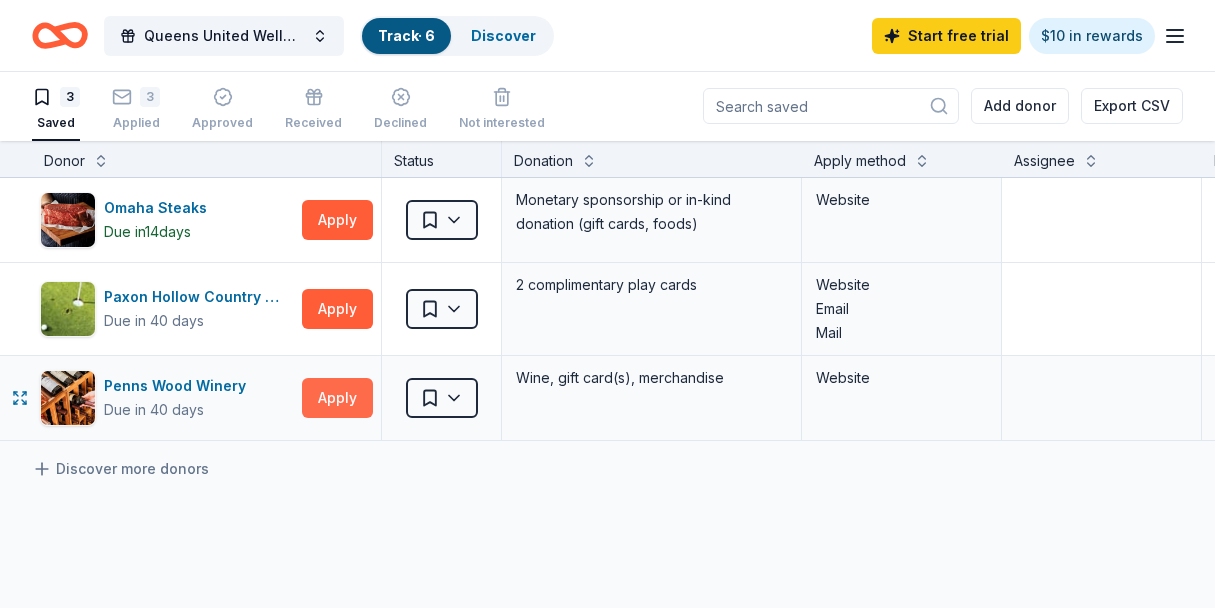 click on "Apply" at bounding box center (337, 398) 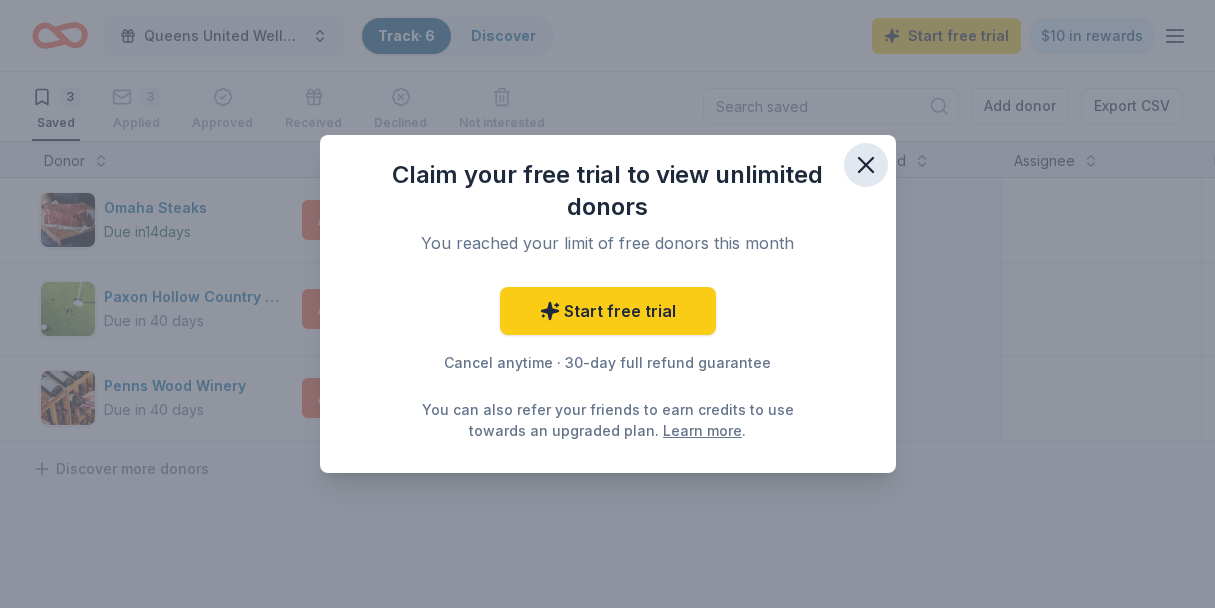 click 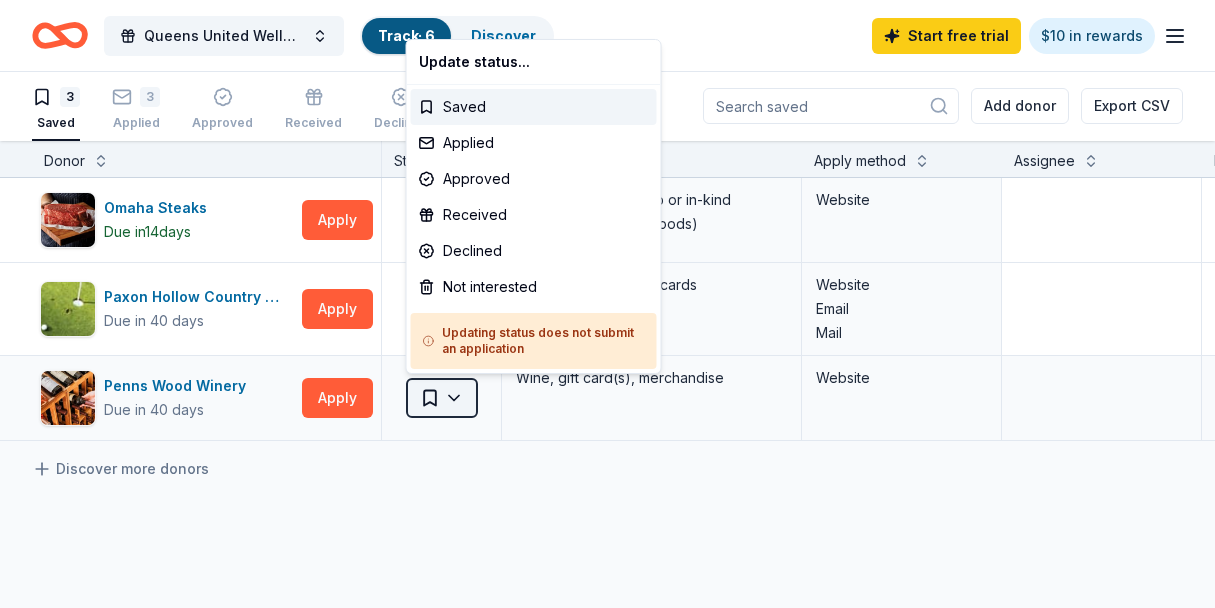 click on "10% Queens United Wellness Weekend 2025 Track  · 6 Discover Start free  trial $10 in rewards 3 Saved 3 Applied Approved Received Declined Not interested Add donor Export CSV Donor Status Donation Apply method Assignee Notes Omaha Steaks  Due in  14  days Apply Saved Monetary sponsorship or in-kind donation (gift cards, foods) Website Paxon Hollow Country Club Due in 40 days Apply Saved 2 complimentary play cards Website Email Mail Penns Wood Winery Due in 40 days Apply Saved Wine, gift card(s), merchandise Website   Discover more donors Saved Update status... Saved Applied Approved Received Declined Not interested Updating status does not submit an application" at bounding box center [607, 303] 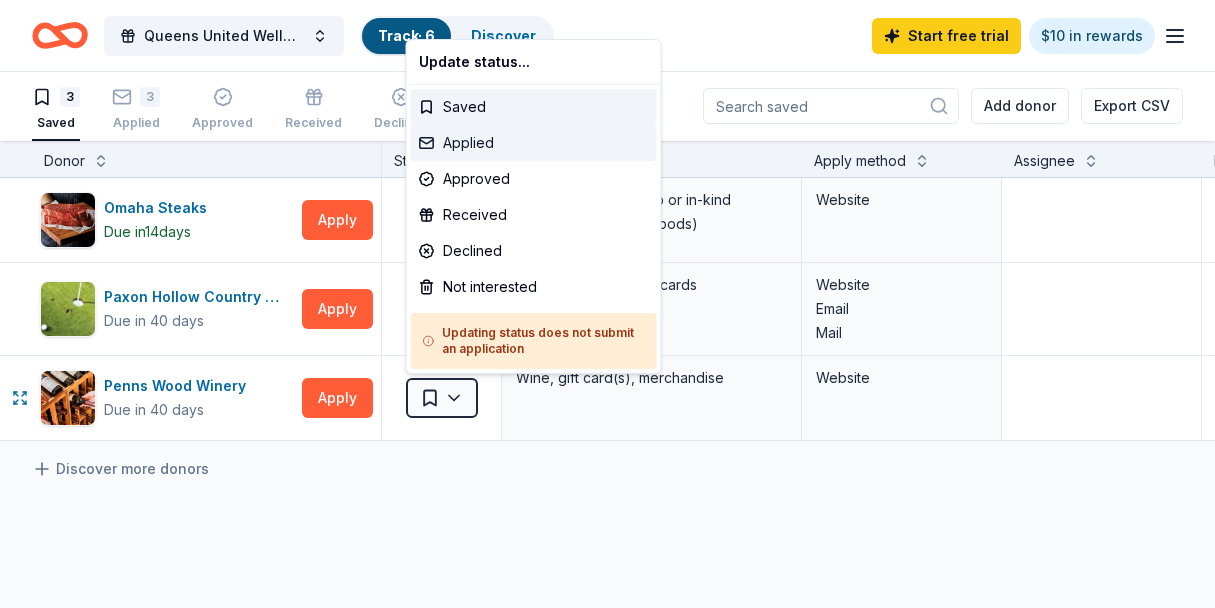 click on "Applied" at bounding box center [534, 143] 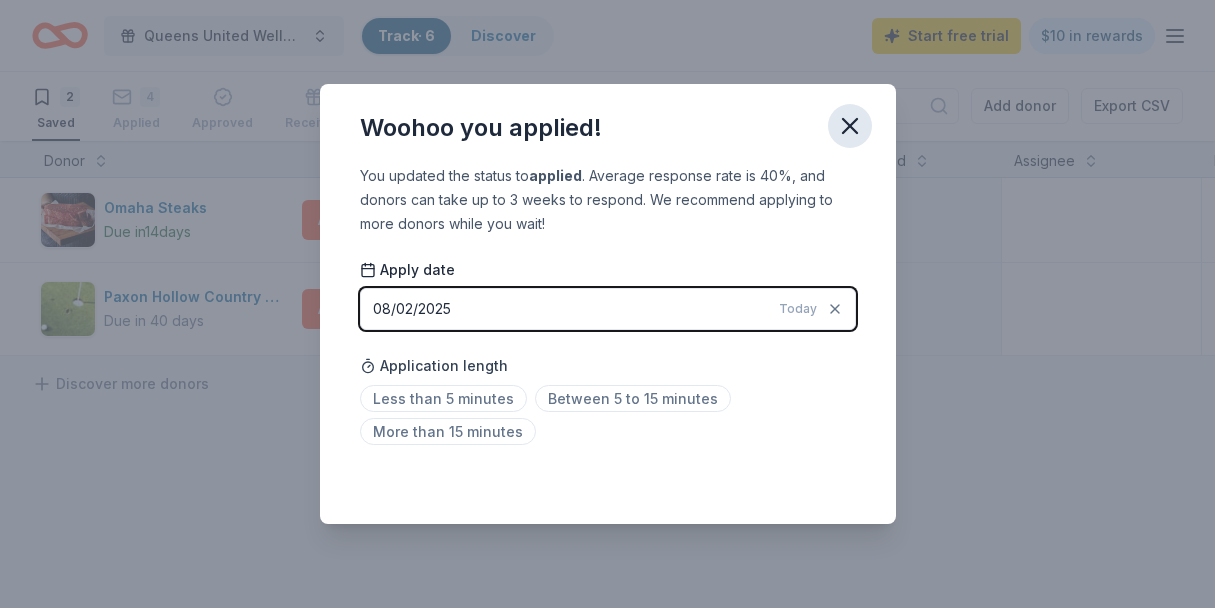 click 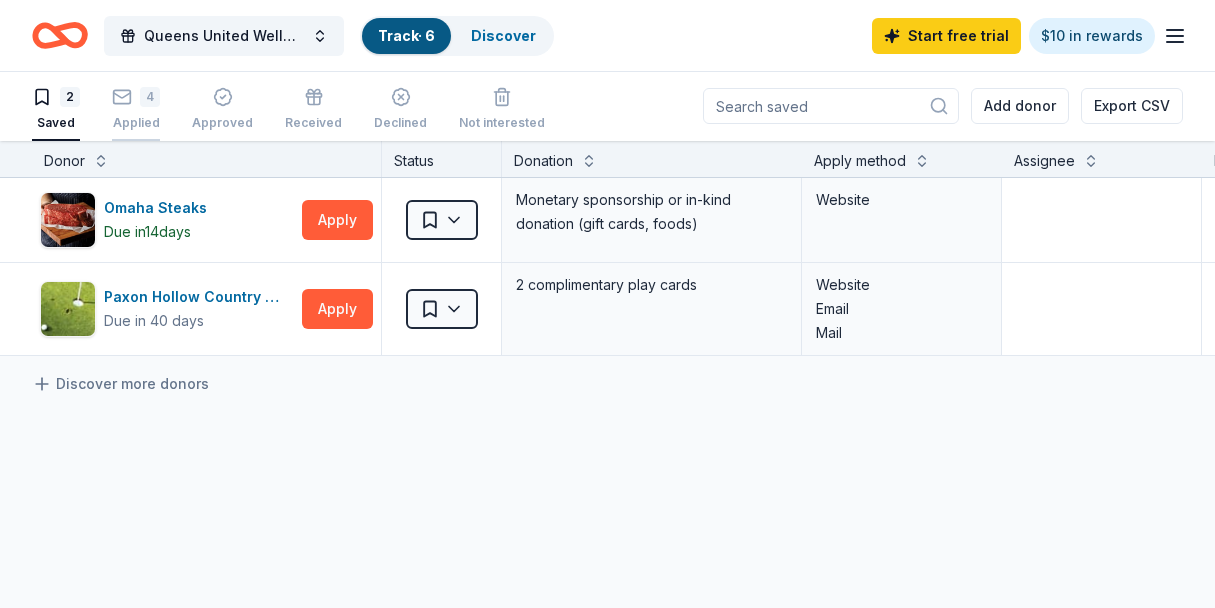 click on "Applied" at bounding box center [136, 112] 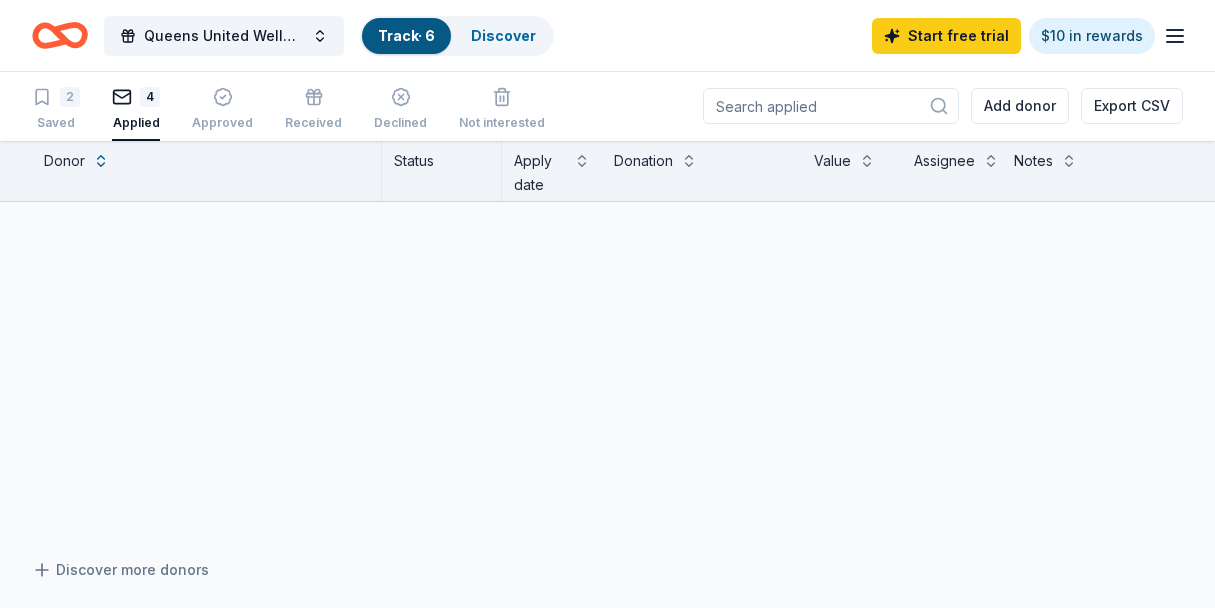scroll, scrollTop: 0, scrollLeft: 0, axis: both 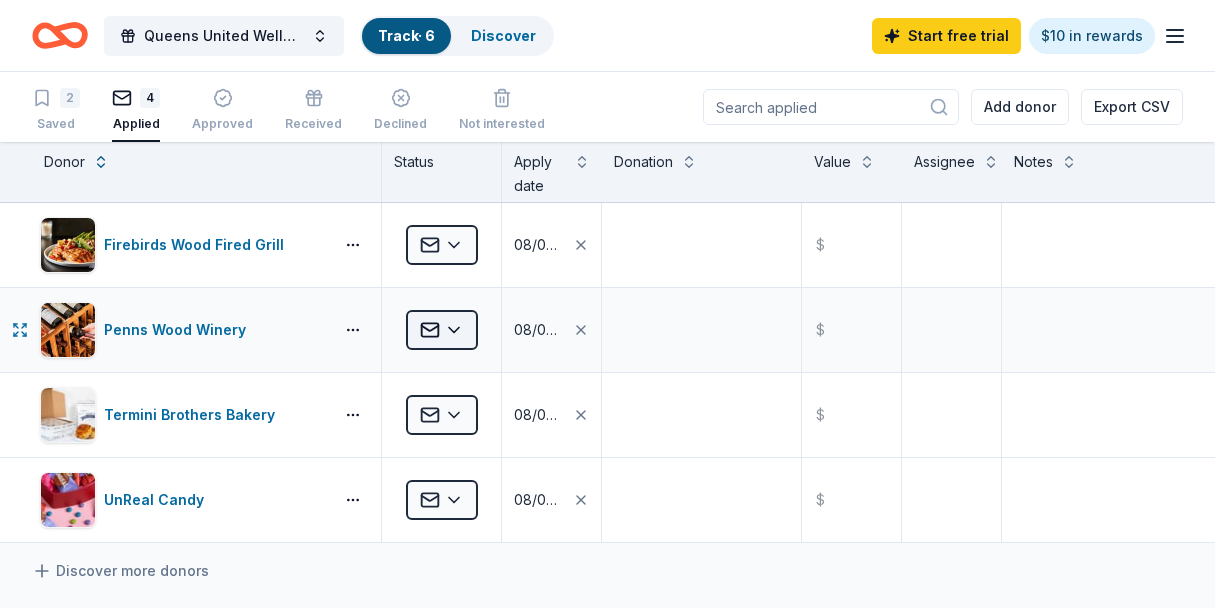 click on "10% Queens United Wellness Weekend 2025 Track  · 6 Discover Start free  trial $10 in rewards 2 Saved 4 Applied Approved Received Declined Not interested Add donor Export CSV Donor Status Apply date Donation Value Assignee Notes Firebirds Wood Fired Grill Applied 08/02/2025 $ Penns Wood Winery Applied 08/02/2025 $ Termini Brothers Bakery Applied 08/02/2025 $ UnReal Candy Applied 08/02/2025 $   Discover more donors Saved" at bounding box center (607, 304) 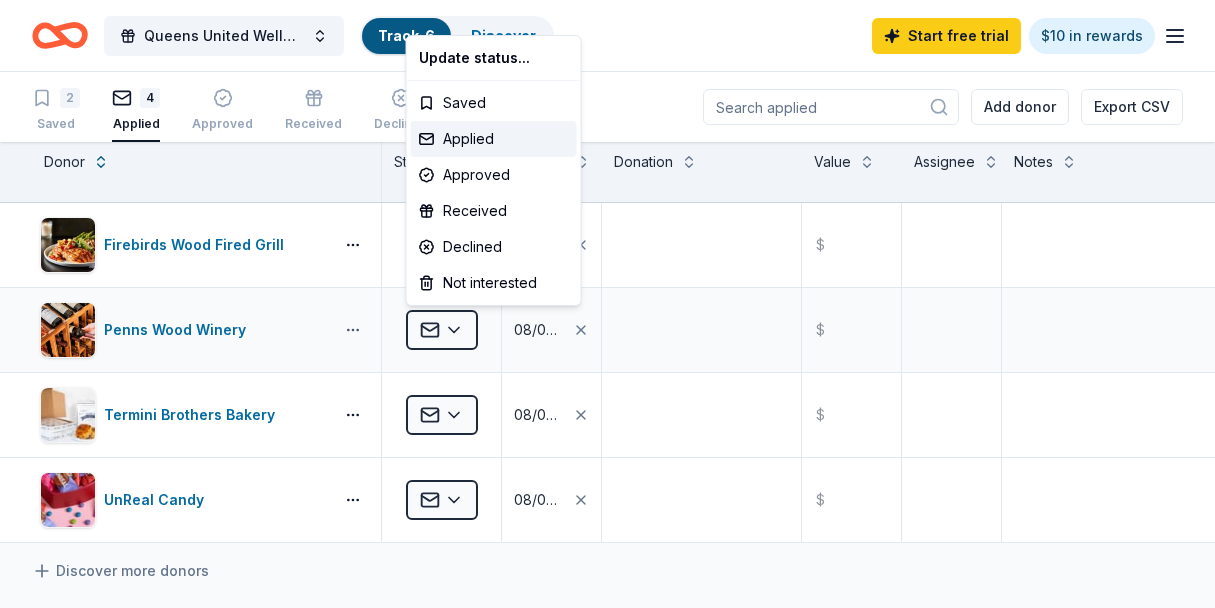 click on "10% Queens United Wellness Weekend 2025 Track  · 6 Discover Start free  trial $10 in rewards 2 Saved 4 Applied Approved Received Declined Not interested Add donor Export CSV Donor Status Apply date Donation Value Assignee Notes Firebirds Wood Fired Grill Applied 08/02/2025 $ Penns Wood Winery Applied 08/02/2025 $ Termini Brothers Bakery Applied 08/02/2025 $ UnReal Candy Applied 08/02/2025 $   Discover more donors Saved Update status... Saved Applied Approved Received Declined Not interested" at bounding box center (607, 304) 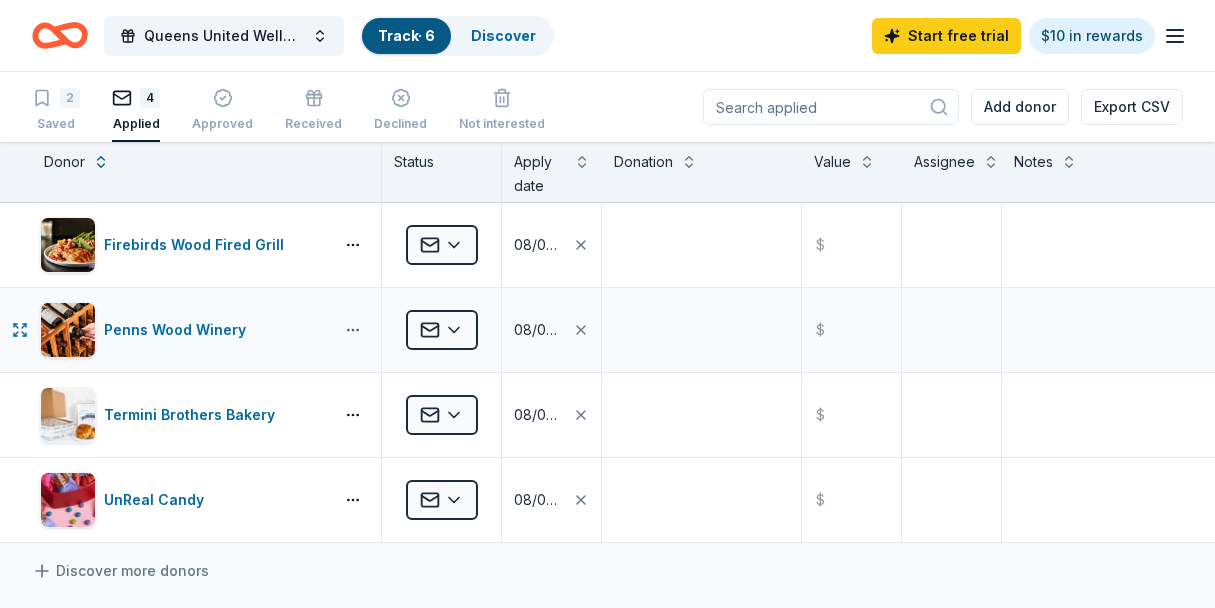 click on "10% Queens United Wellness Weekend 2025 Track  · 6 Discover Start free  trial $10 in rewards 2 Saved 4 Applied Approved Received Declined Not interested Add donor Export CSV Donor Status Apply date Donation Value Assignee Notes Firebirds Wood Fired Grill Applied 08/02/2025 $ Penns Wood Winery Applied 08/02/2025 $ Termini Brothers Bakery Applied 08/02/2025 $ UnReal Candy Applied 08/02/2025 $   Discover more donors Saved" at bounding box center [607, 304] 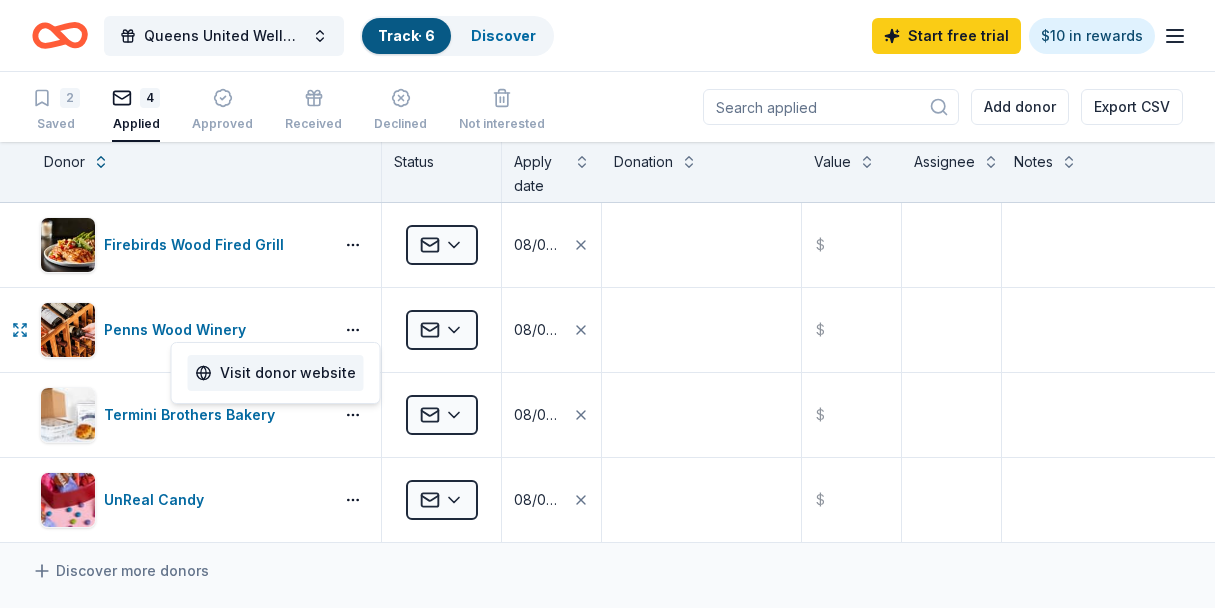 click on "Visit donor website" at bounding box center (276, 373) 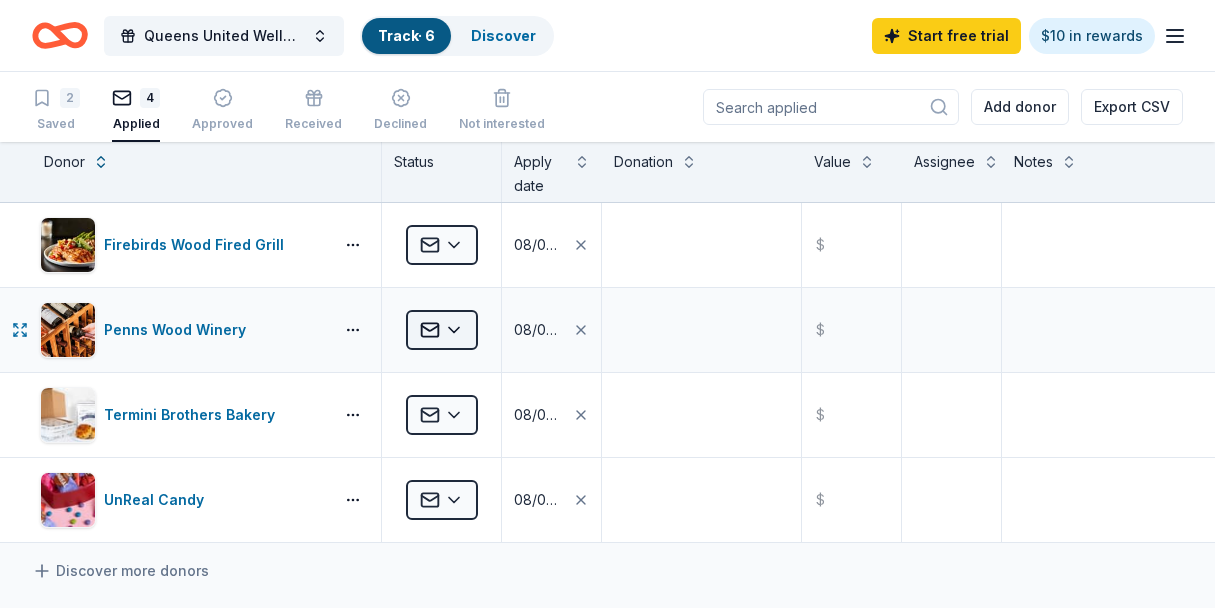 click on "10% Queens United Wellness Weekend 2025 Track  · 6 Discover Start free  trial $10 in rewards 2 Saved 4 Applied Approved Received Declined Not interested Add donor Export CSV Donor Status Apply date Donation Value Assignee Notes Firebirds Wood Fired Grill Applied 08/02/2025 $ Penns Wood Winery Applied 08/02/2025 $ Termini Brothers Bakery Applied 08/02/2025 $ UnReal Candy Applied 08/02/2025 $   Discover more donors Saved" at bounding box center (607, 304) 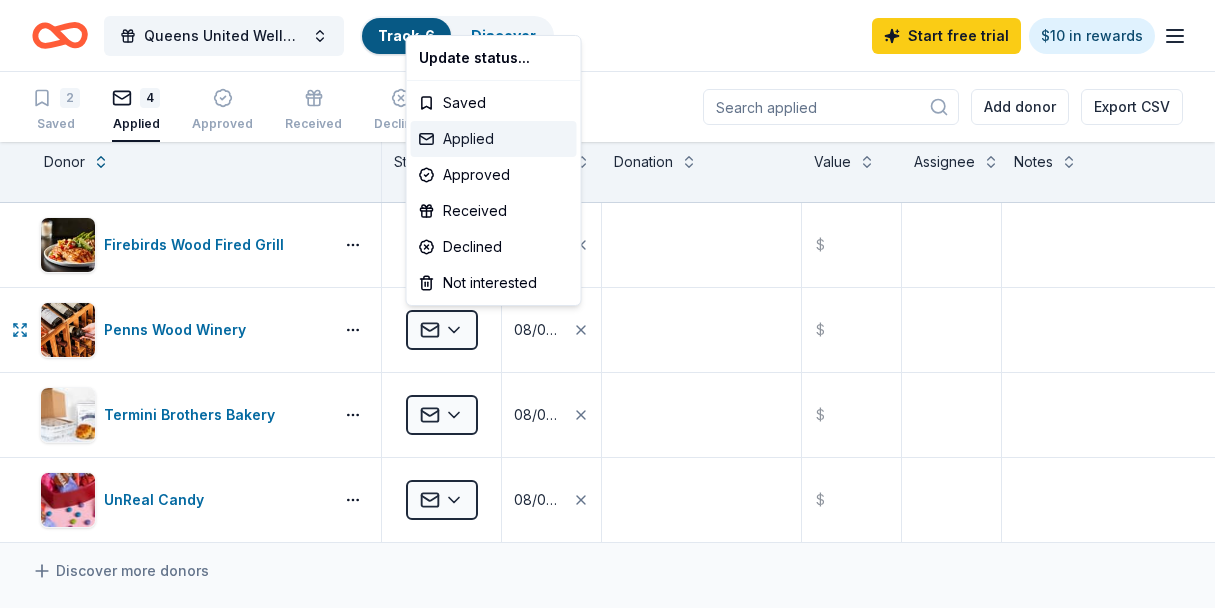 click on "Applied" at bounding box center [494, 139] 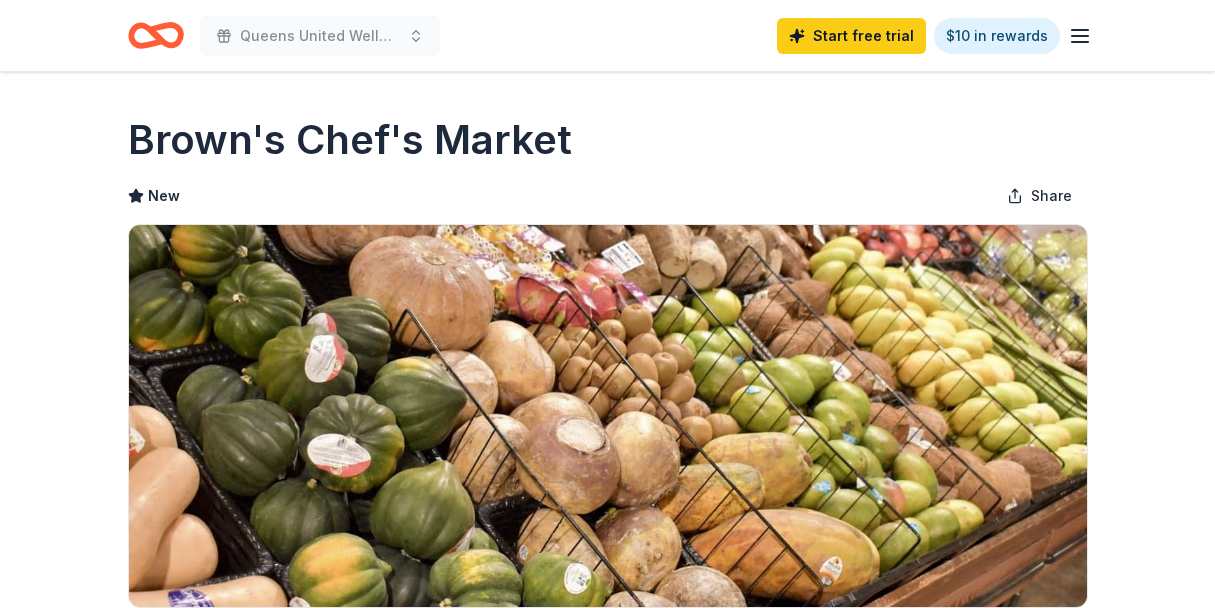 scroll, scrollTop: 0, scrollLeft: 0, axis: both 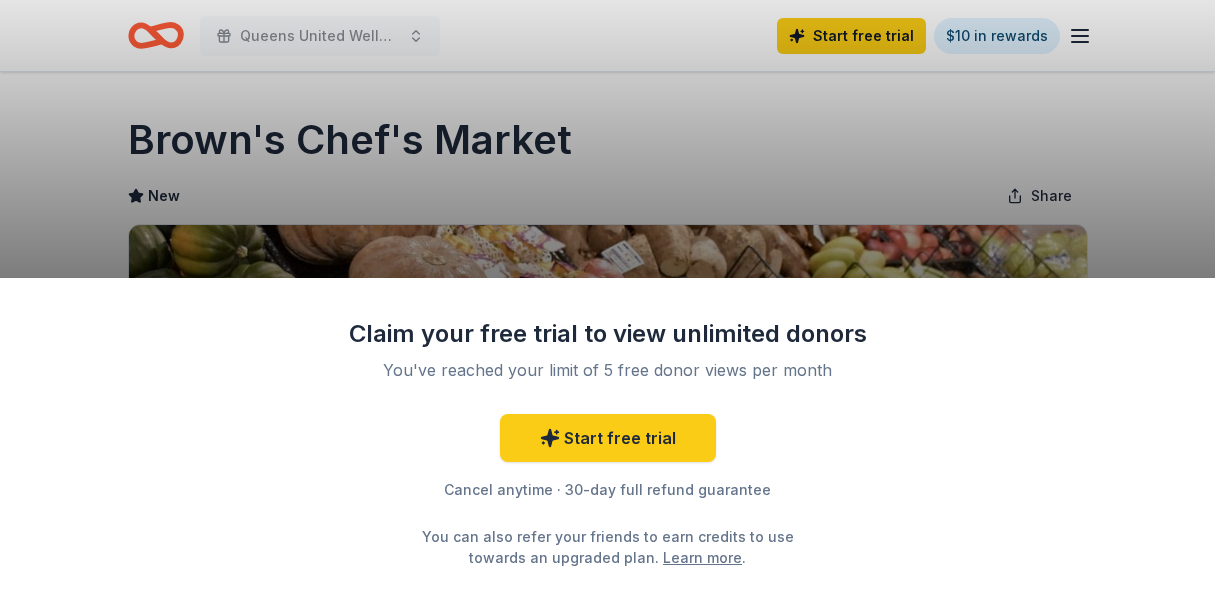 click on "Claim your free trial to view unlimited donors You've reached your limit of 5 free donor views per month Start free  trial Cancel anytime · 30-day full refund guarantee You can also refer your friends to earn credits to use towards an upgraded plan.   Learn more ." at bounding box center [608, 443] 